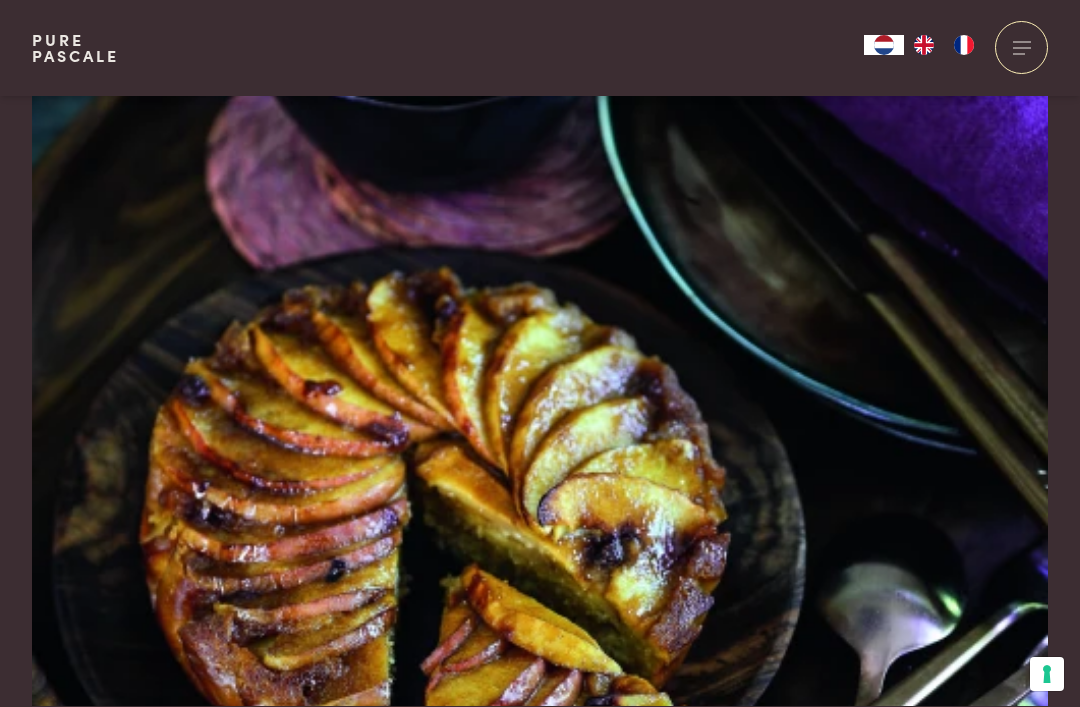 scroll, scrollTop: 2434, scrollLeft: 0, axis: vertical 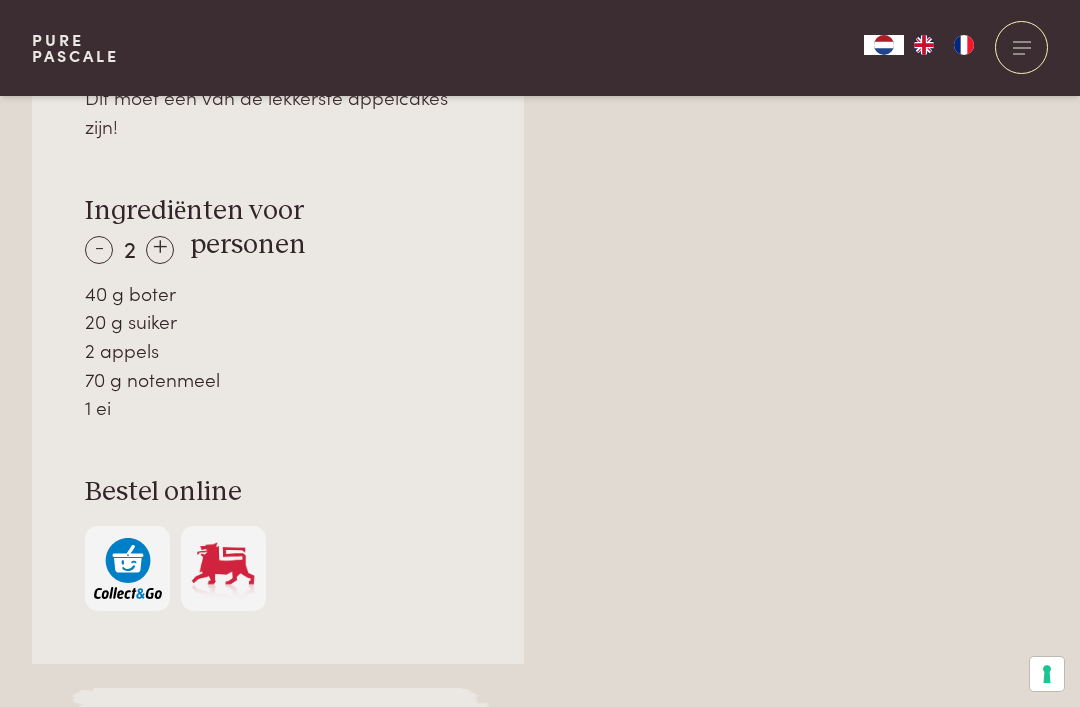 click on "+" at bounding box center [160, 250] 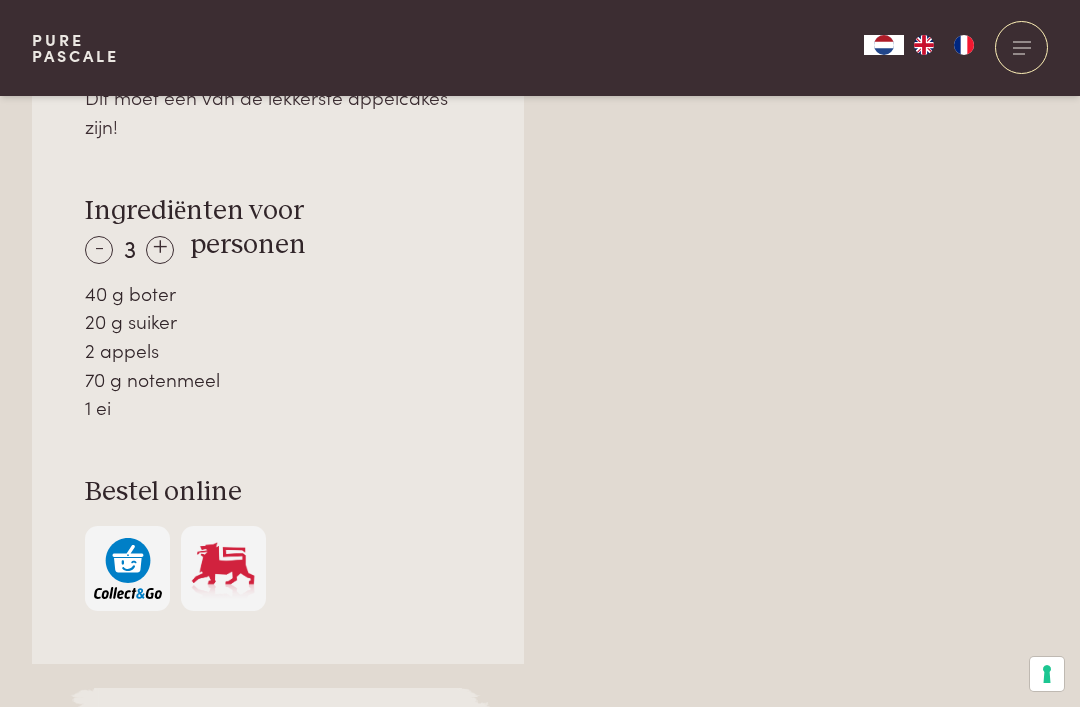 click on "+" at bounding box center (160, 250) 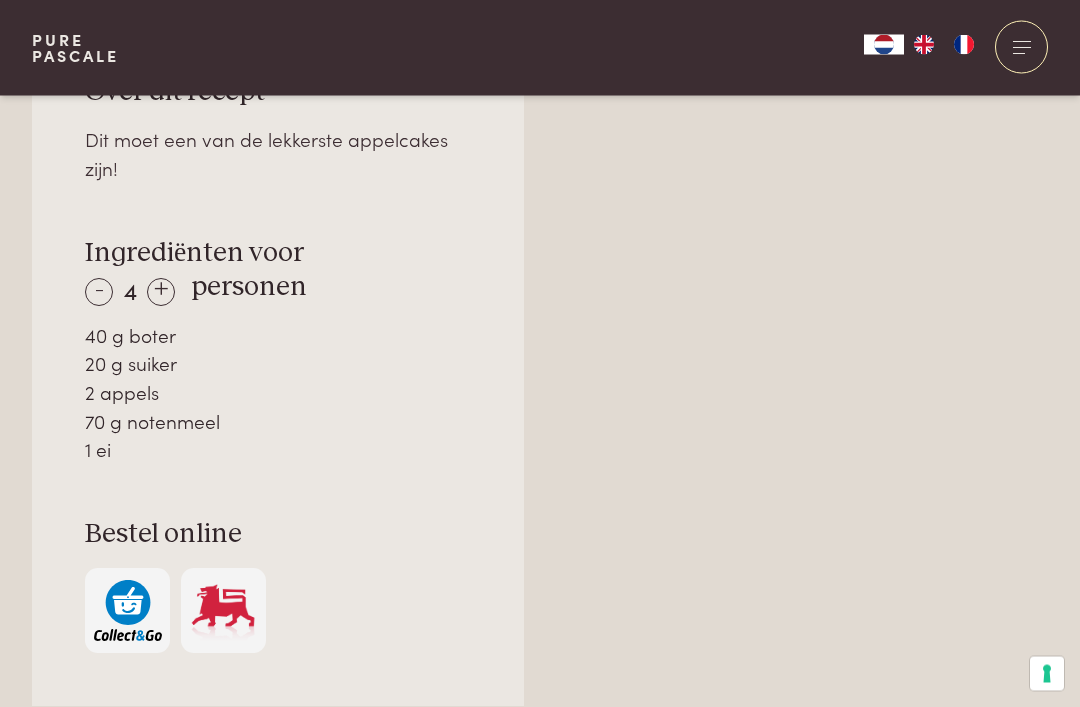 scroll, scrollTop: 1320, scrollLeft: 0, axis: vertical 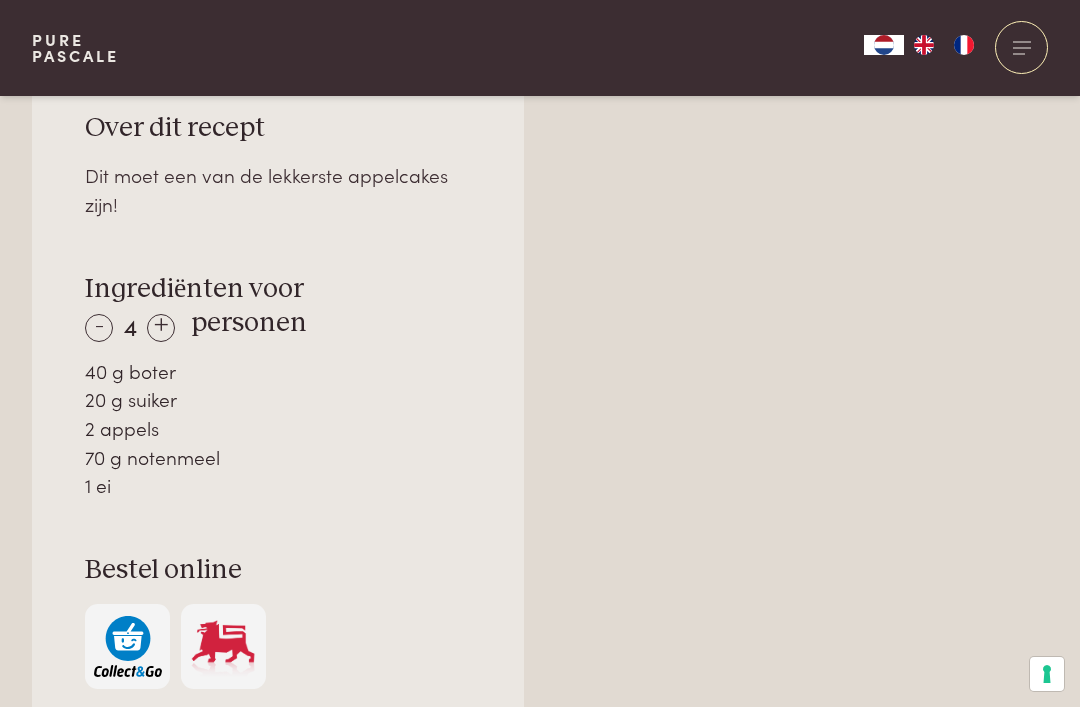 click on "-" at bounding box center [99, 328] 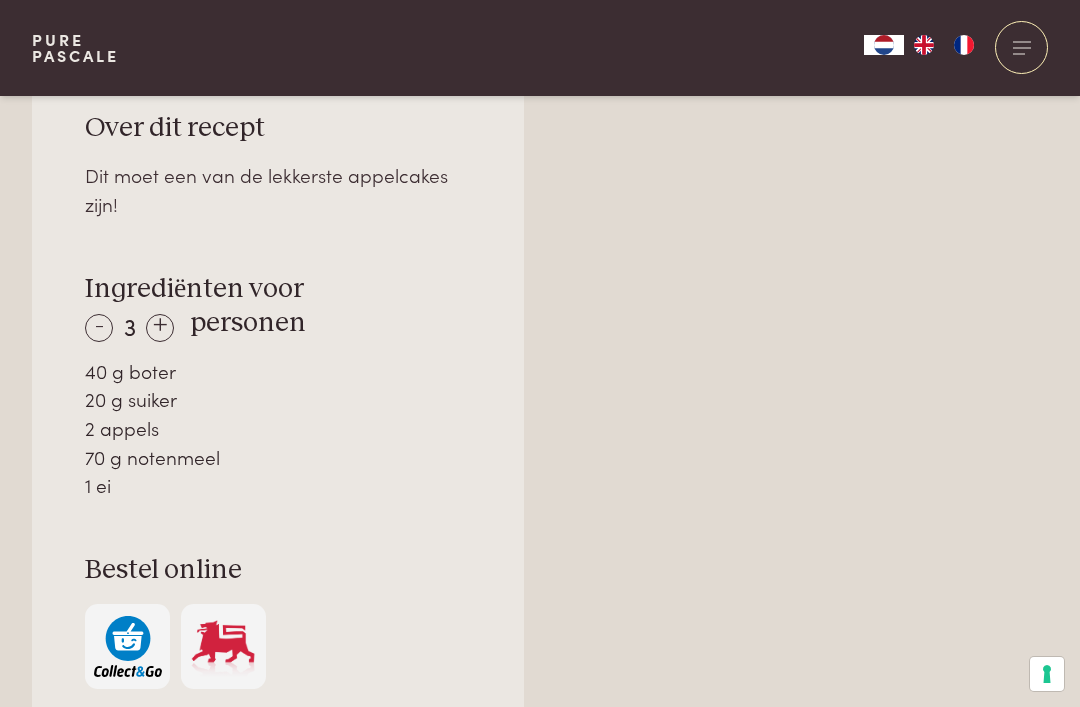 click on "Over dit recept   Dit moet een van de lekkerste appelcakes zijn!
Ingrediënten voor
-
[NUMBER]
+
personen
[NUMBER] g boter
[NUMBER] g suiker
[NUMBER] appels
[NUMBER] g notenmeel
[NUMBER] ei
Bestel online" at bounding box center [278, 400] 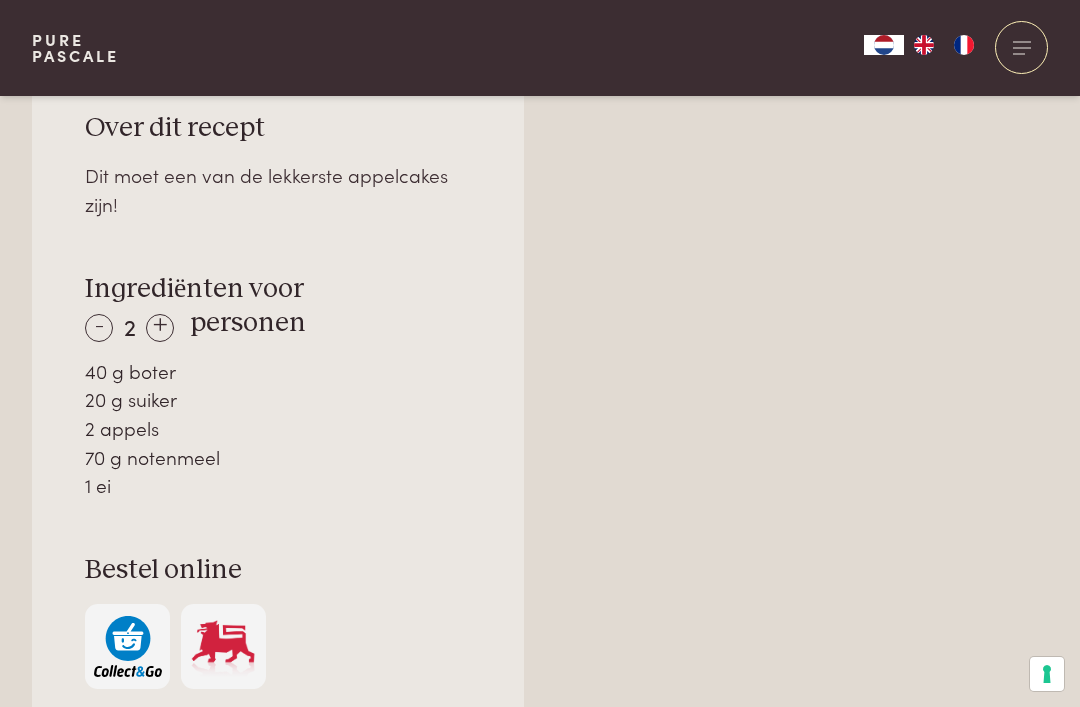 click on "+" at bounding box center (160, 328) 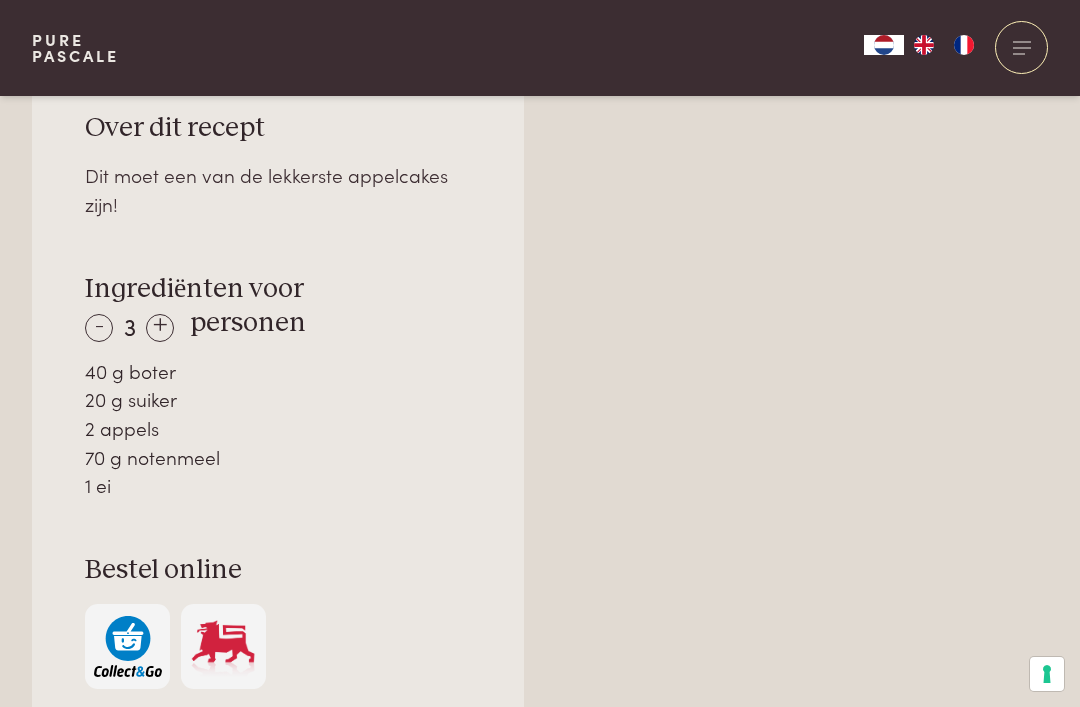 click on "+" at bounding box center [160, 328] 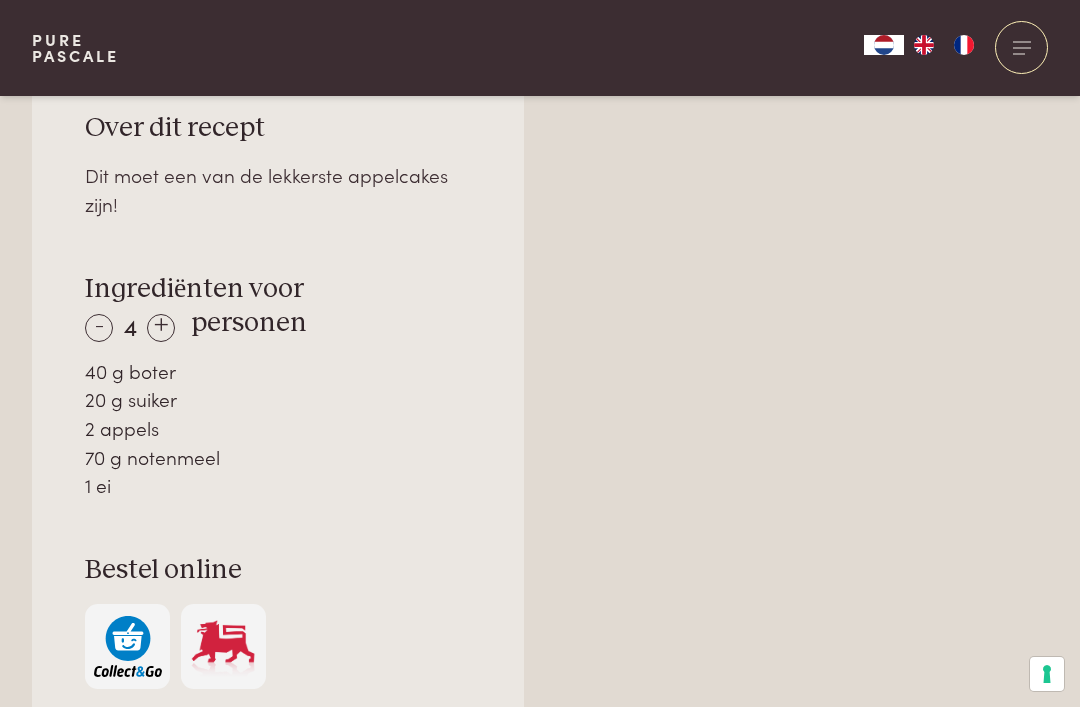 click on "Over dit recept   Dit moet een van de lekkerste appelcakes zijn!
Ingrediënten voor
-
4
+
personen
40 g boter
20 g suiker
2 appels
70 g notenmeel
1 ei
Bestel online" at bounding box center (278, 400) 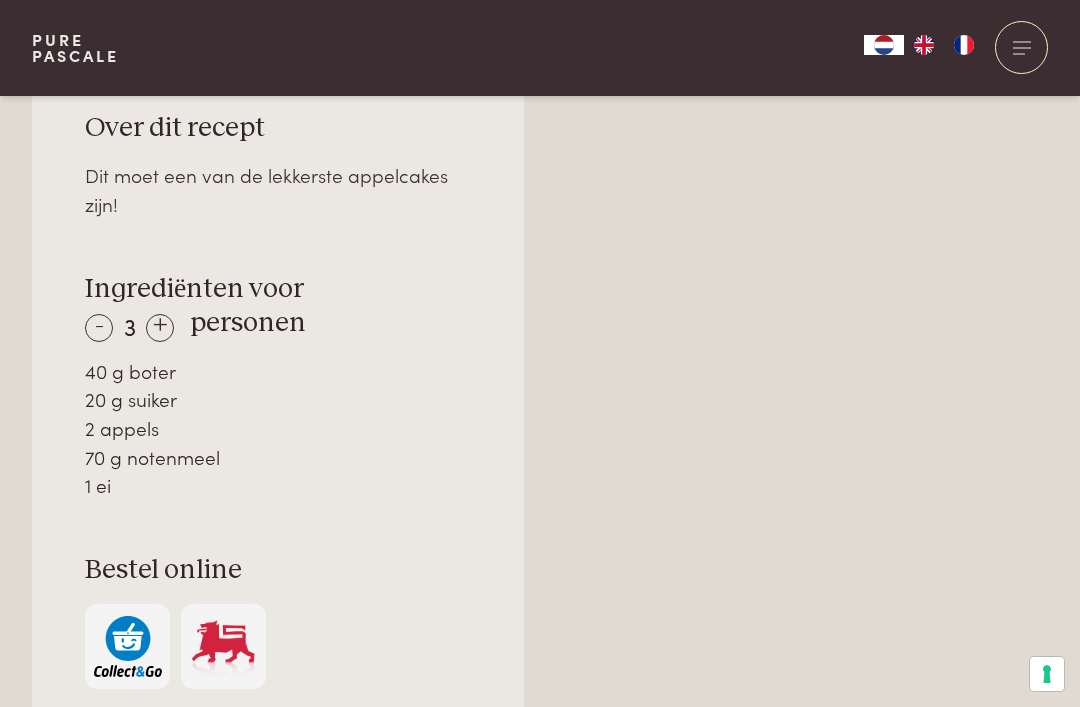 click on "-" at bounding box center (99, 328) 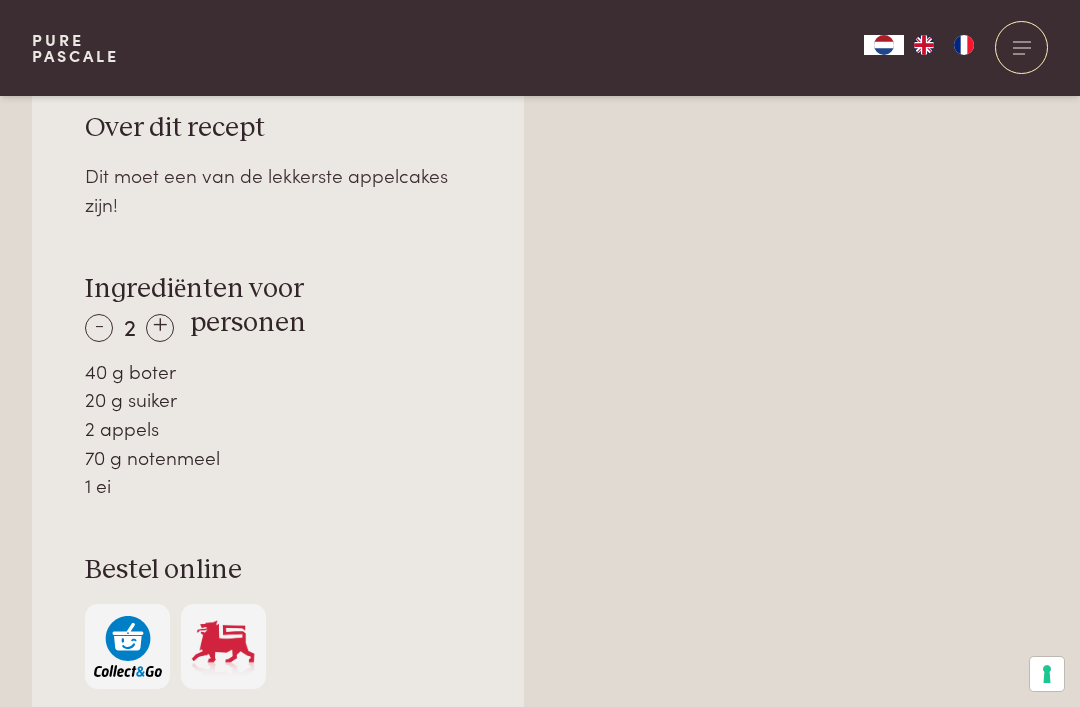 click on "-
2
+
personen" at bounding box center [195, 323] 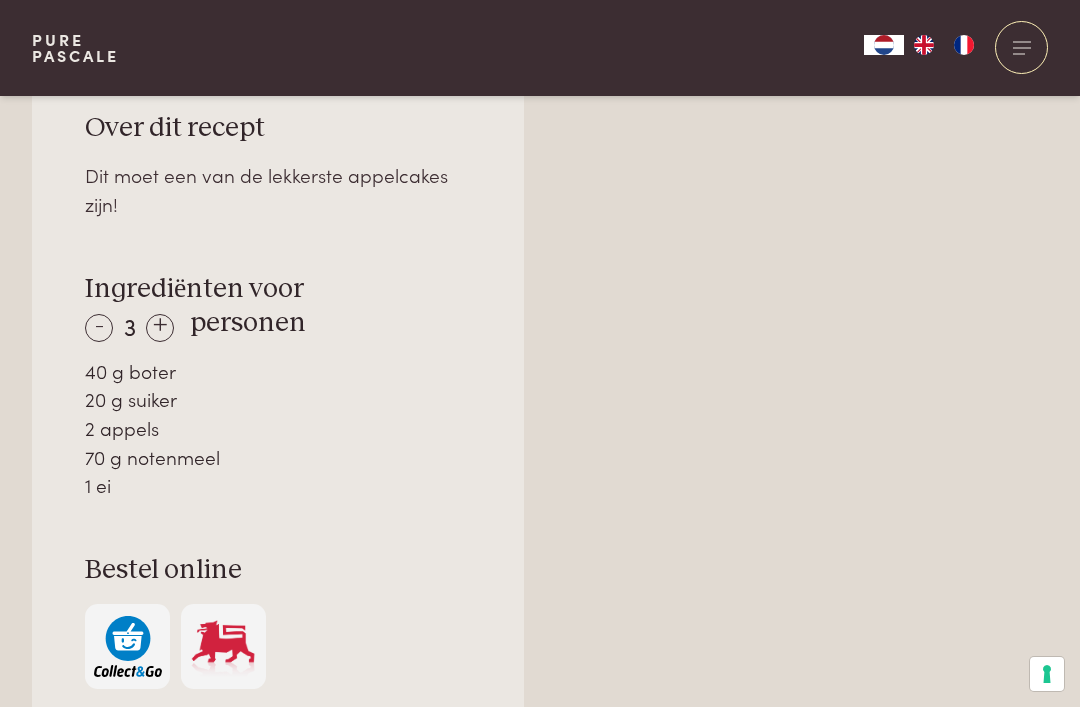 click on "+" at bounding box center [160, 328] 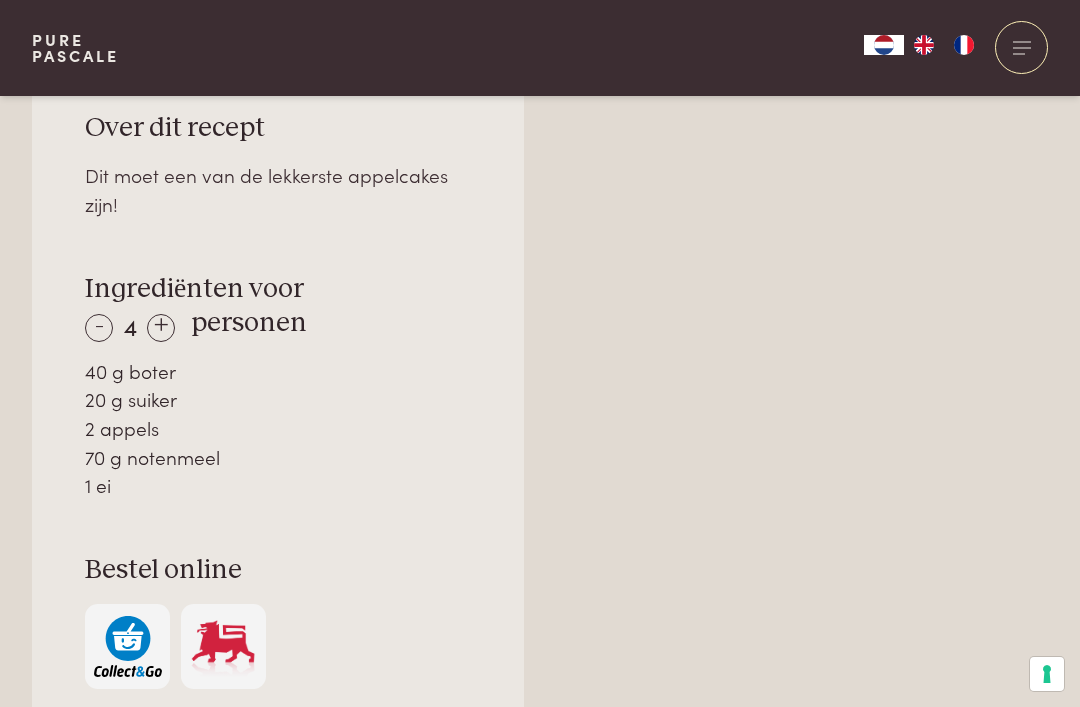 click on "+" at bounding box center (161, 328) 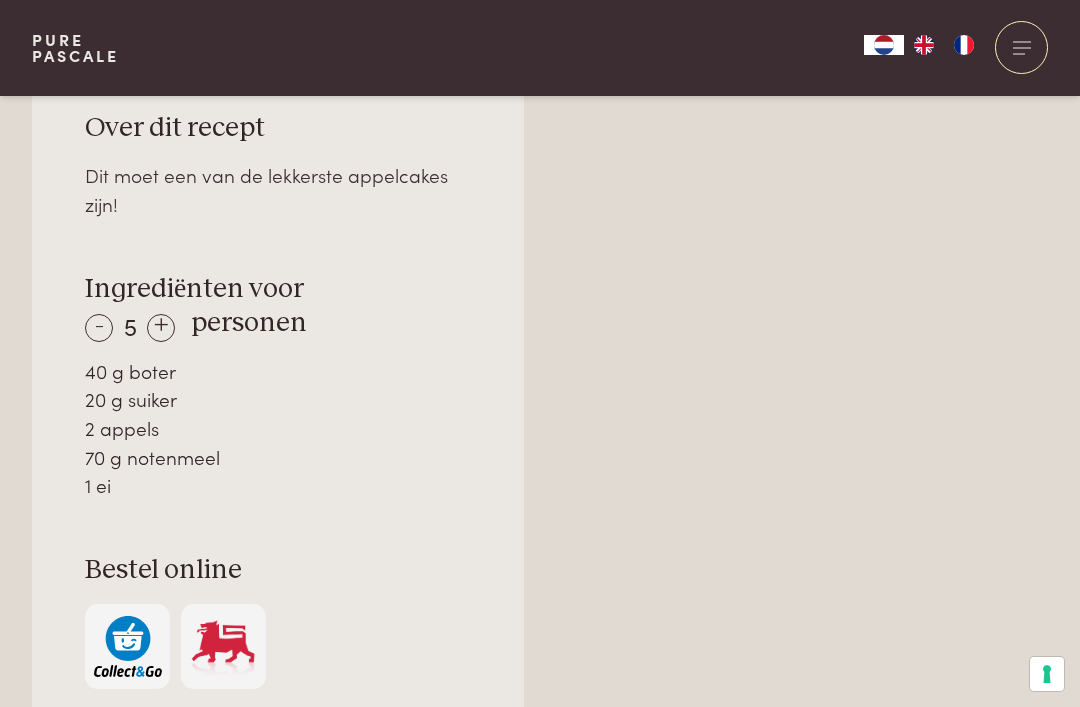 click on "+" at bounding box center (161, 328) 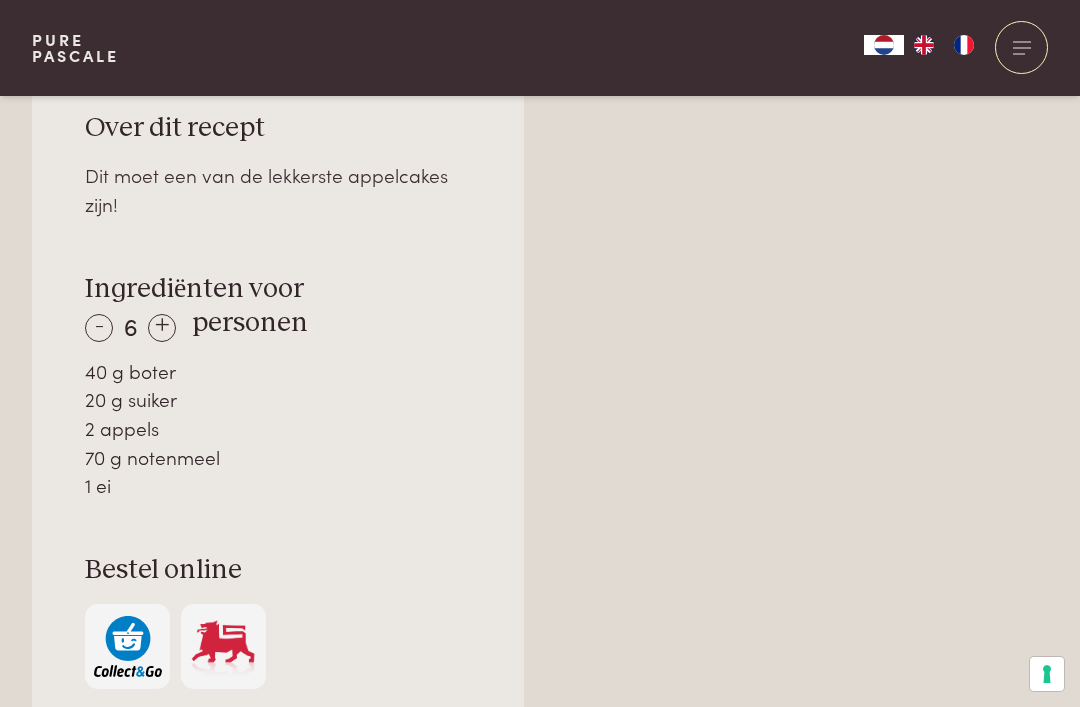 click on "+" at bounding box center (162, 328) 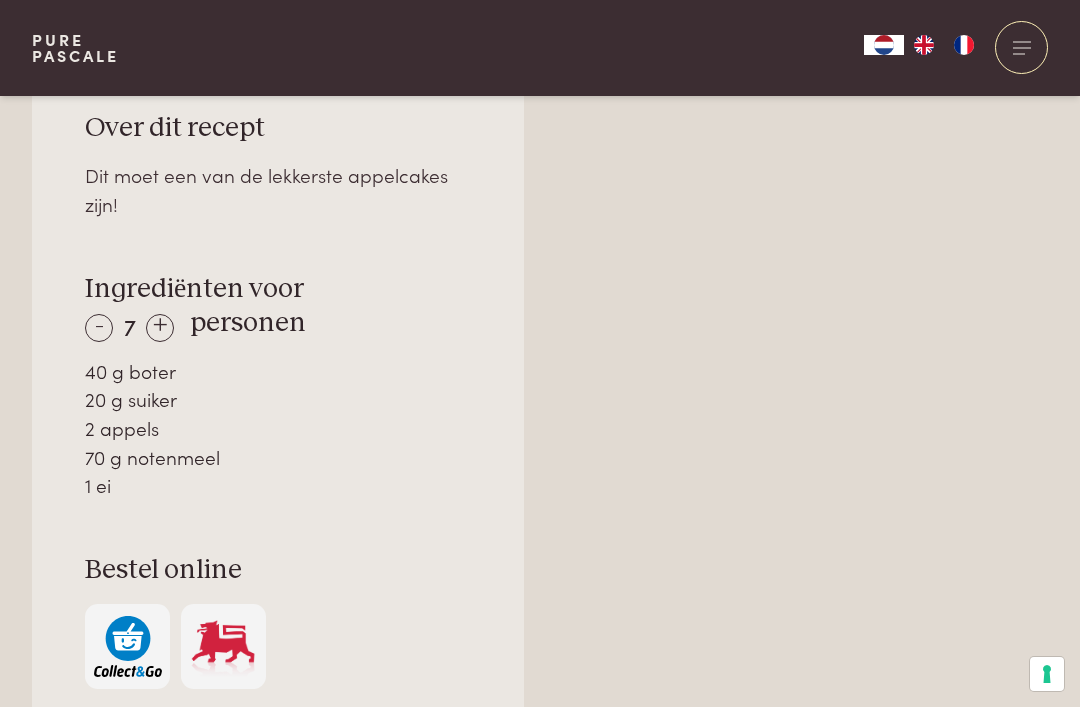 click on "-
7
+
personen" at bounding box center [195, 323] 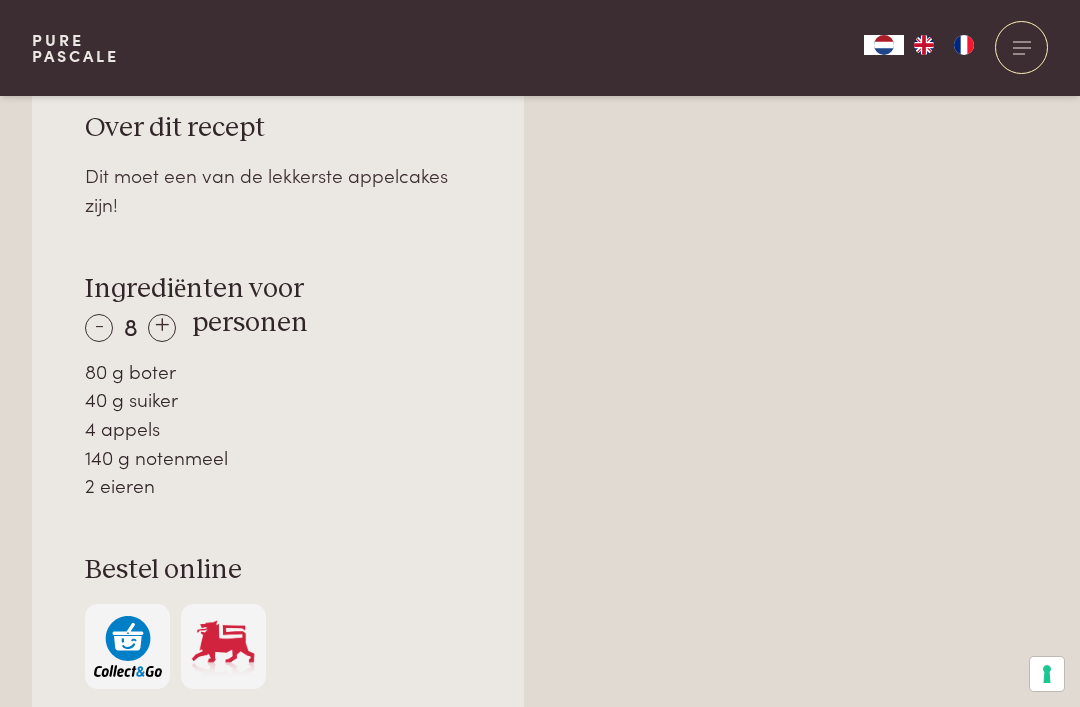 click on "-" at bounding box center (99, 328) 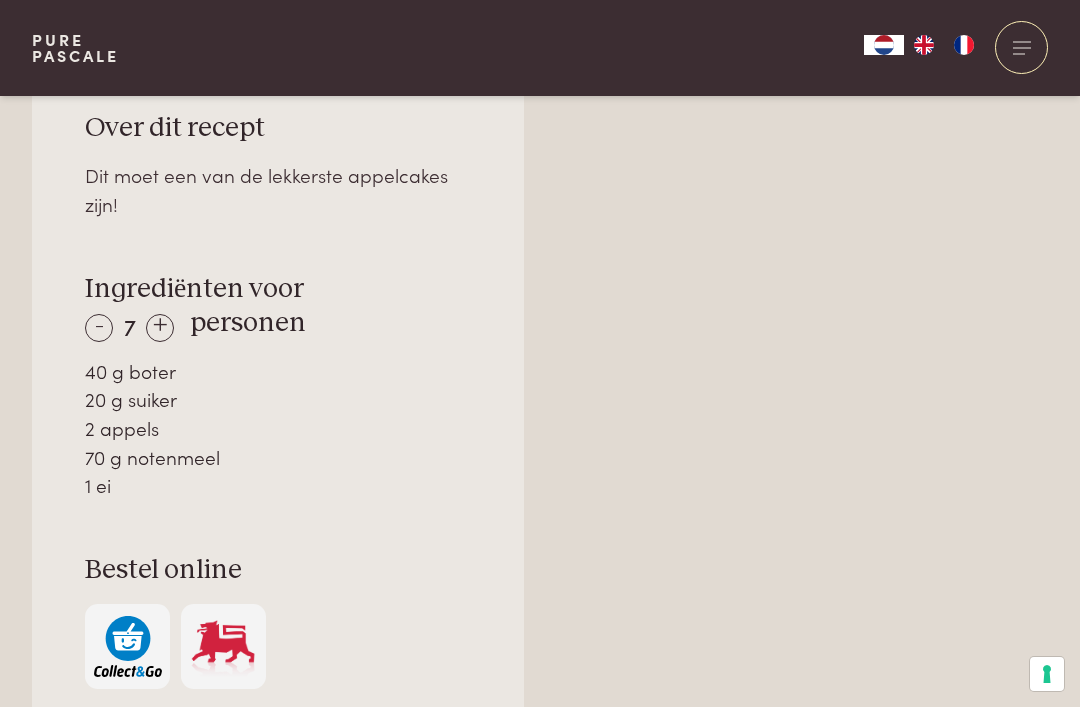 click on "-" at bounding box center [99, 328] 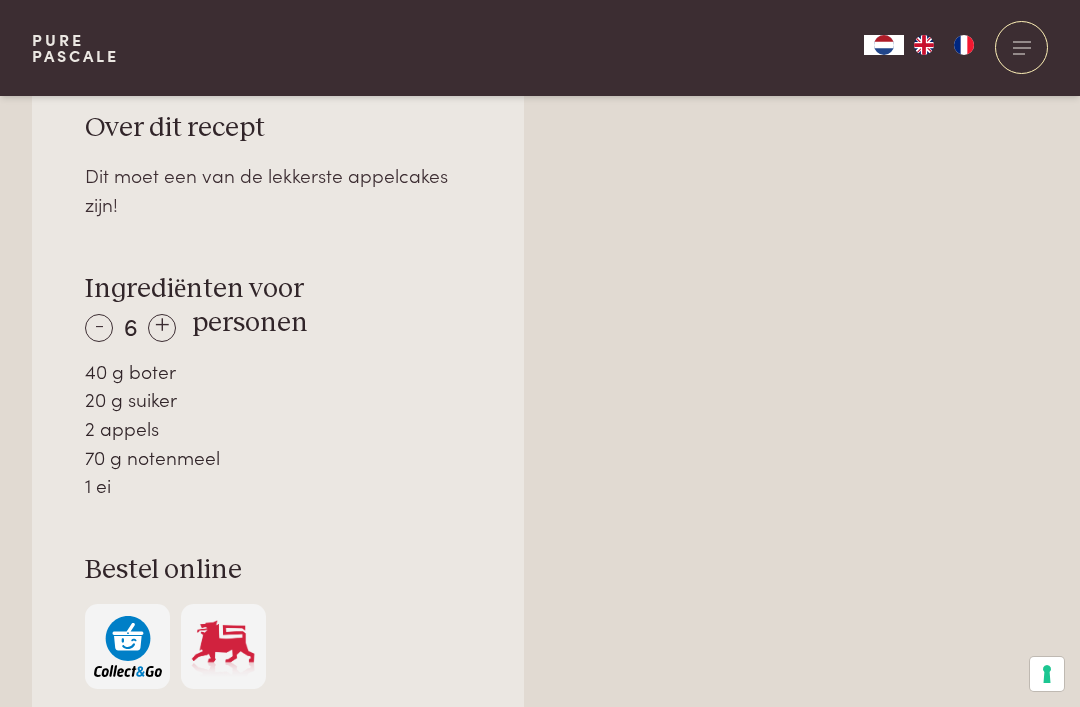 click on "-" at bounding box center [99, 328] 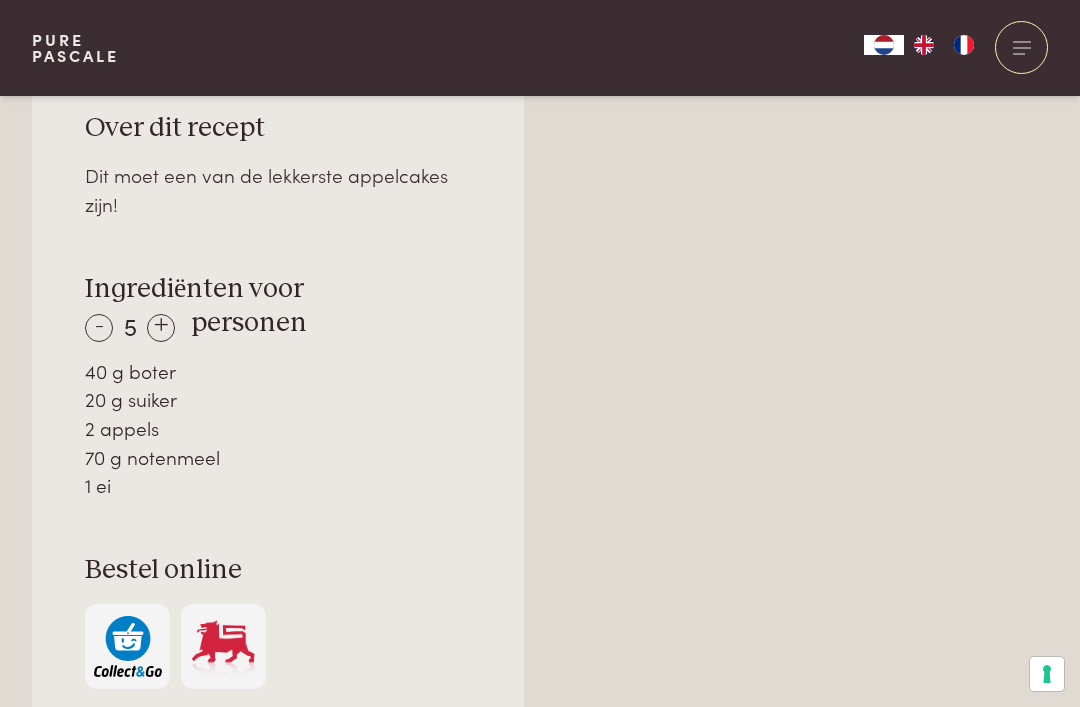 click on "-" at bounding box center [99, 328] 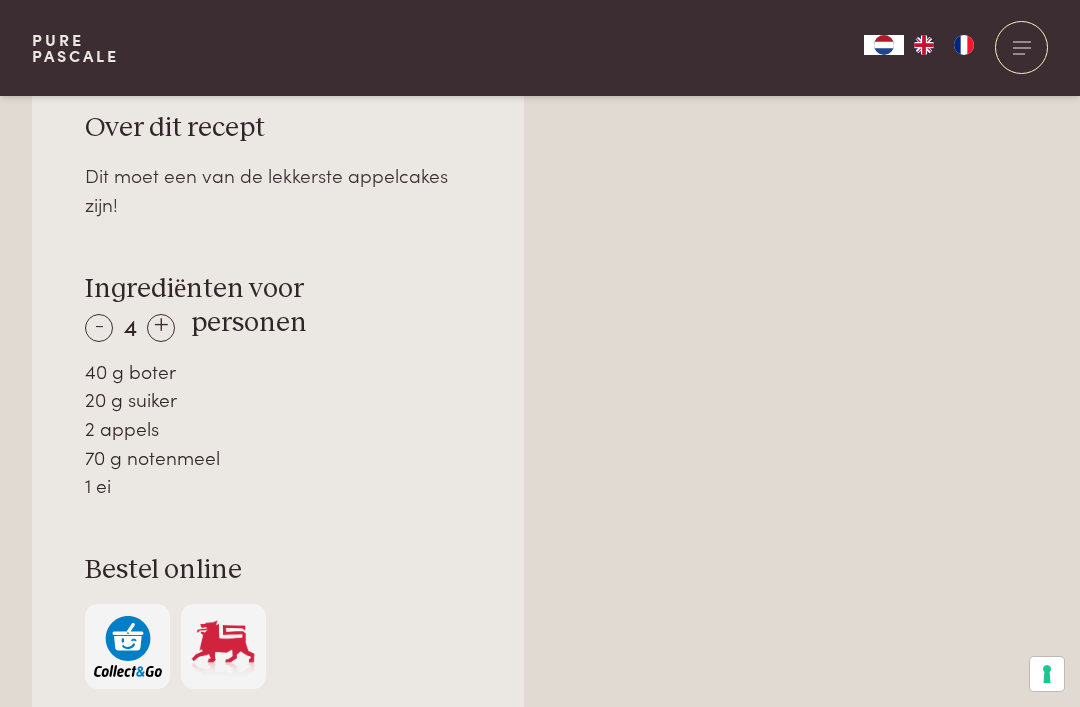 click on "-" at bounding box center (99, 328) 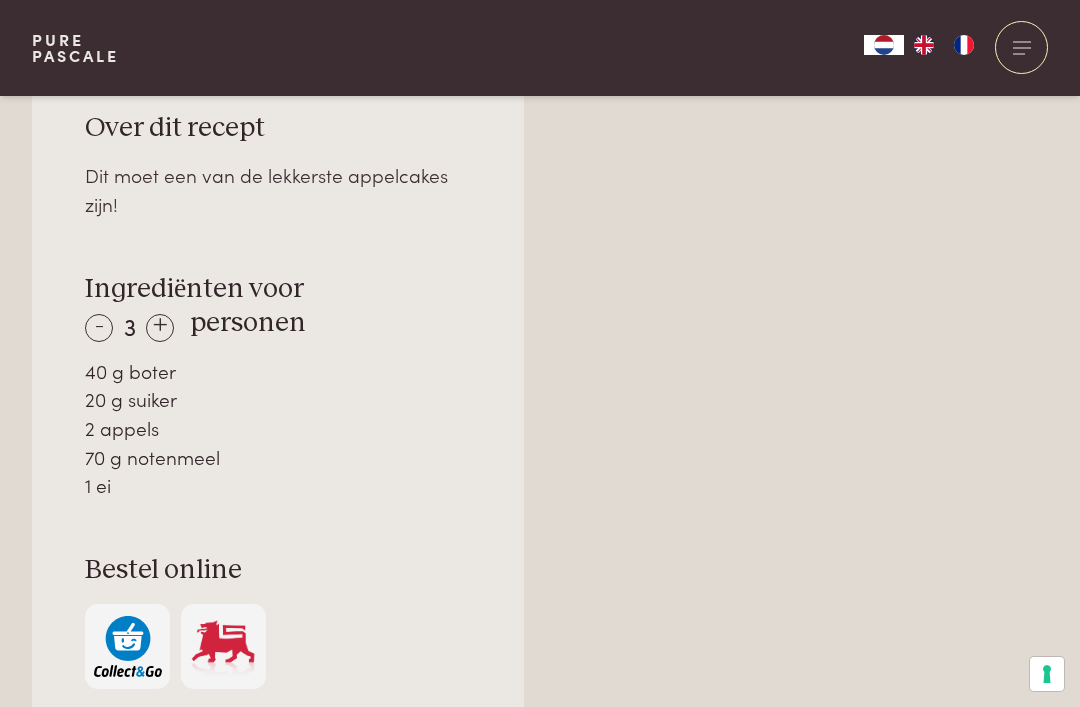 click on "-" at bounding box center (99, 328) 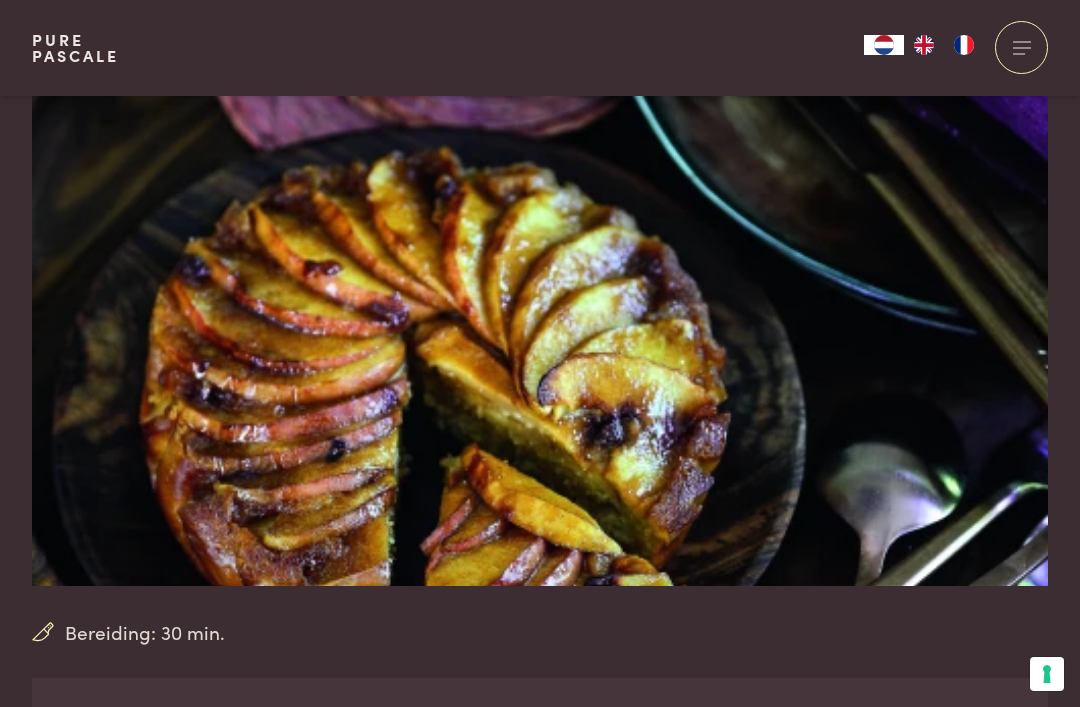 scroll, scrollTop: 0, scrollLeft: 0, axis: both 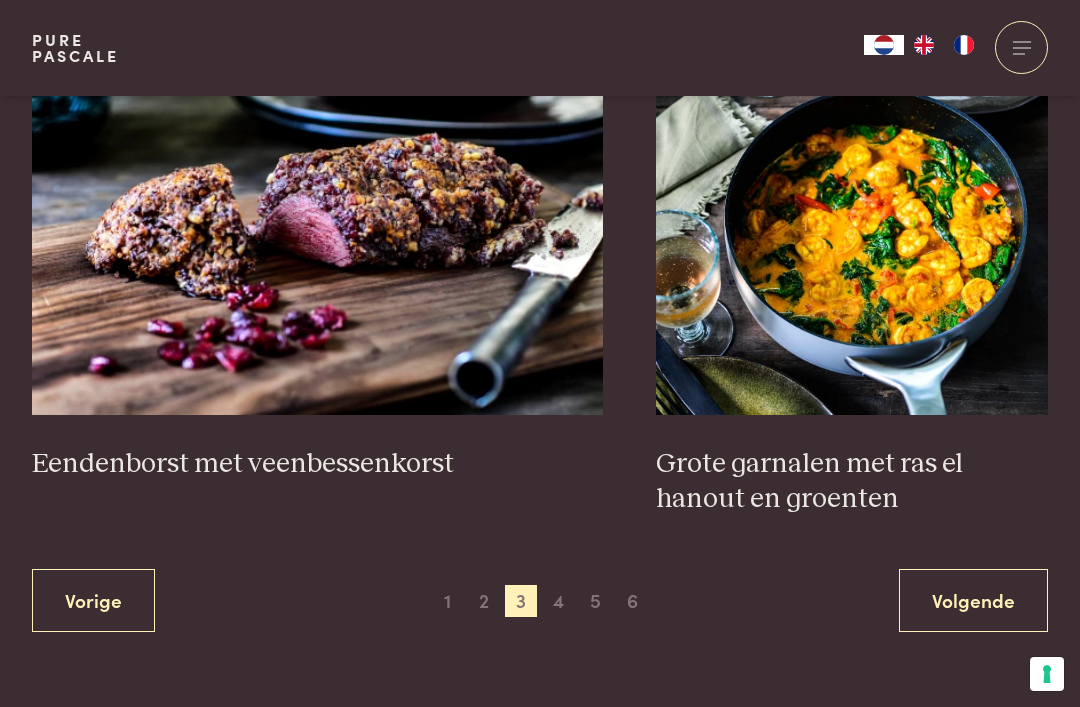 click on "2" at bounding box center [484, 601] 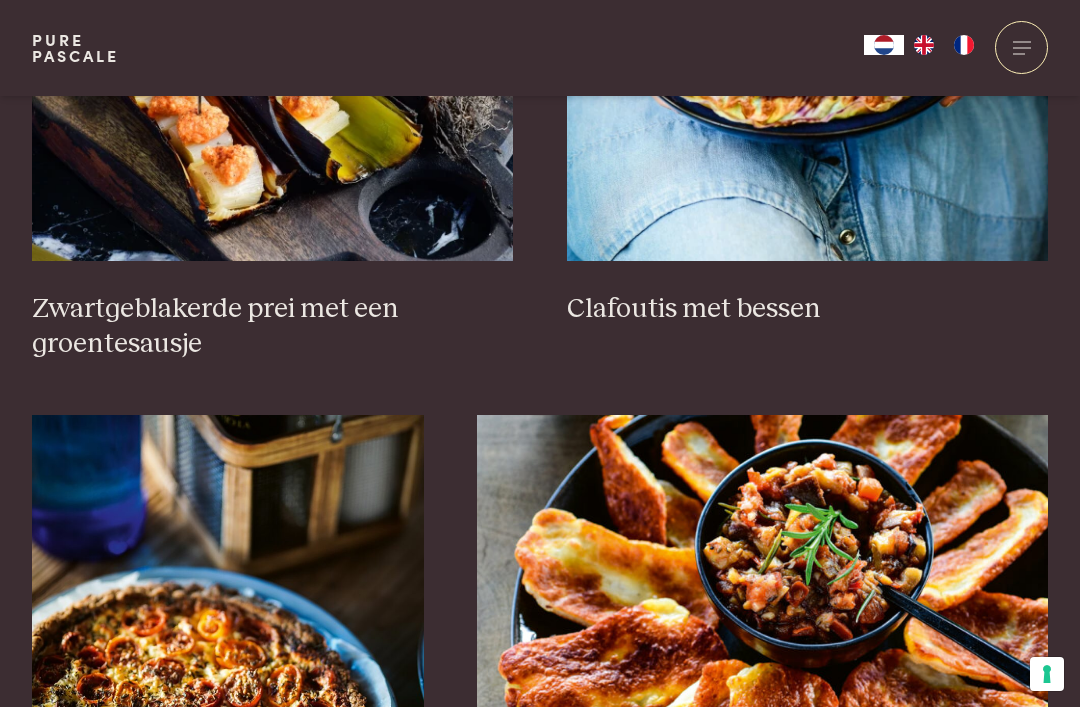 scroll, scrollTop: 965, scrollLeft: 0, axis: vertical 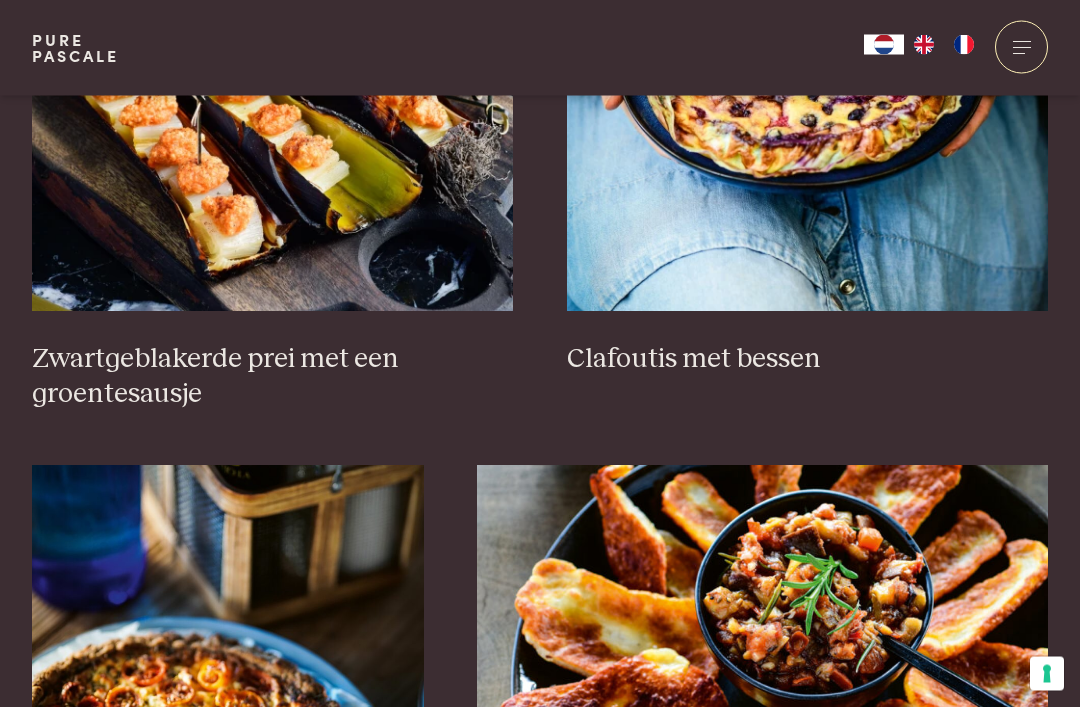 click on "Clafoutis met bessen" at bounding box center (808, 360) 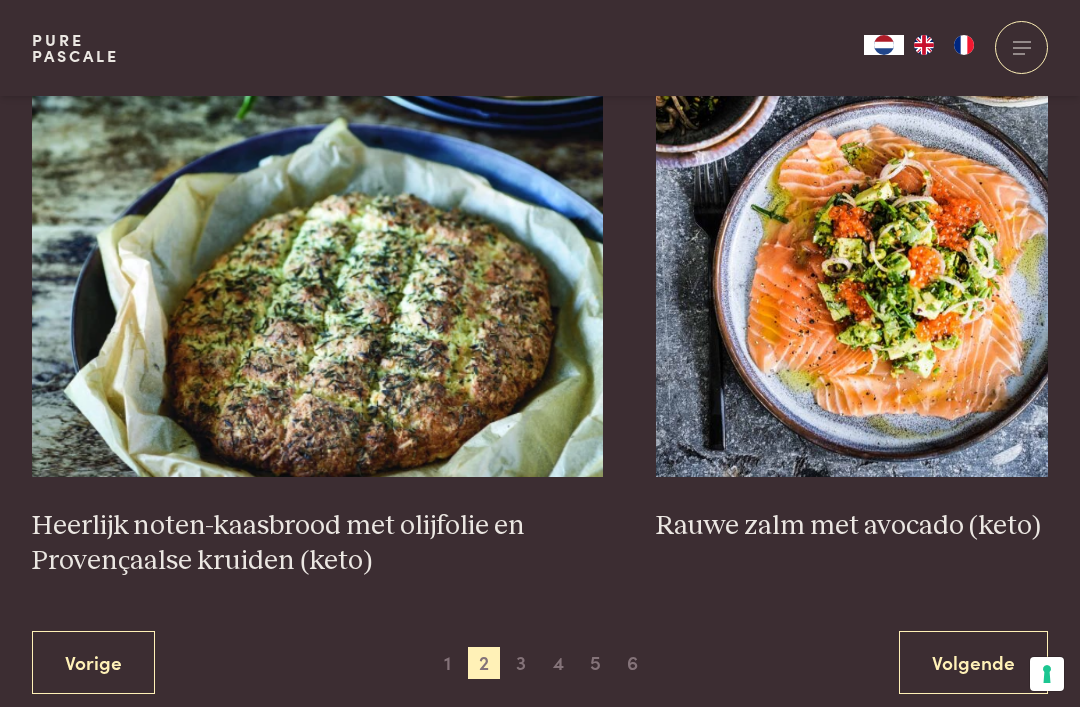 click on "1" at bounding box center (447, 663) 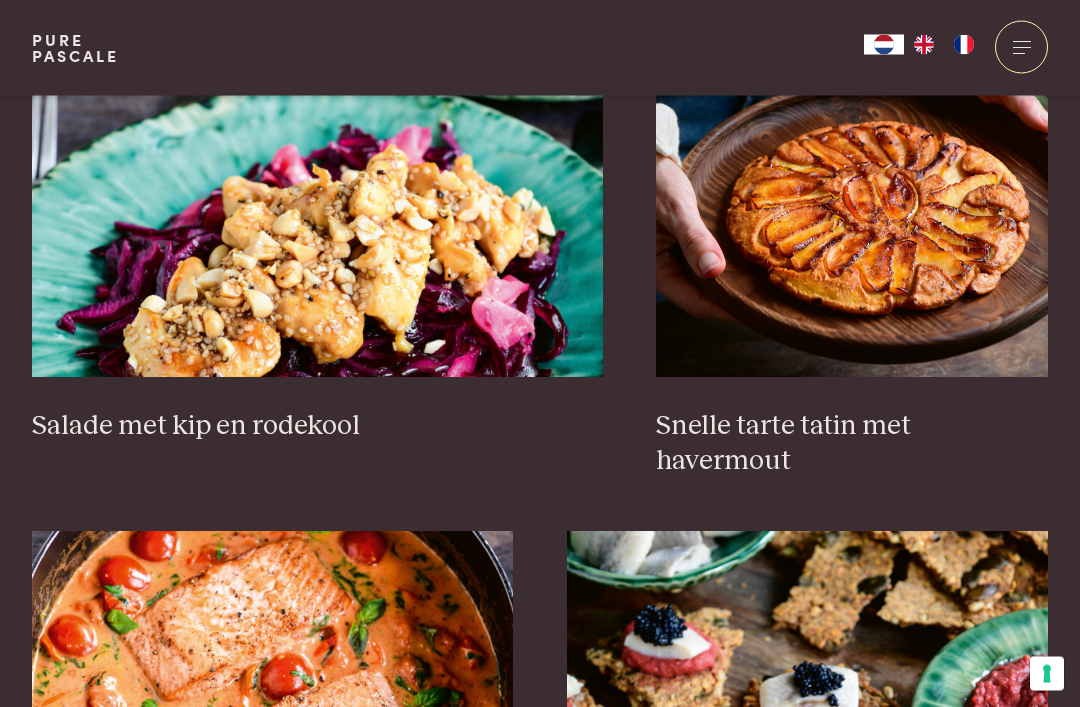scroll, scrollTop: 1973, scrollLeft: 0, axis: vertical 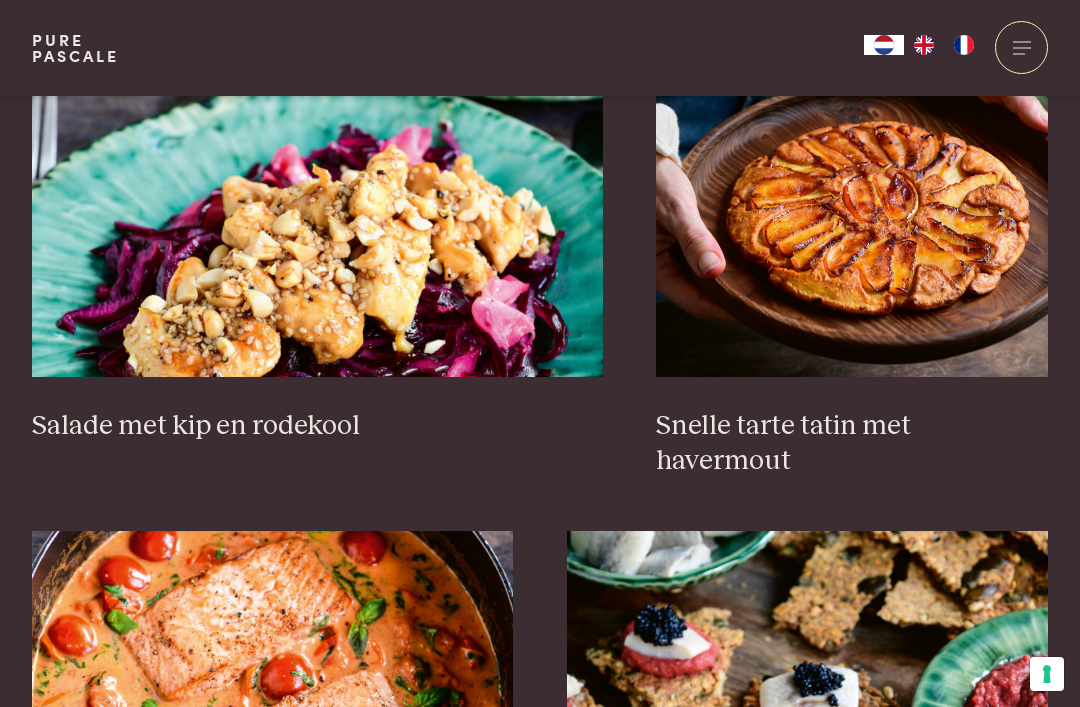 click on "Snelle tarte tatin met havermout" at bounding box center [852, 443] 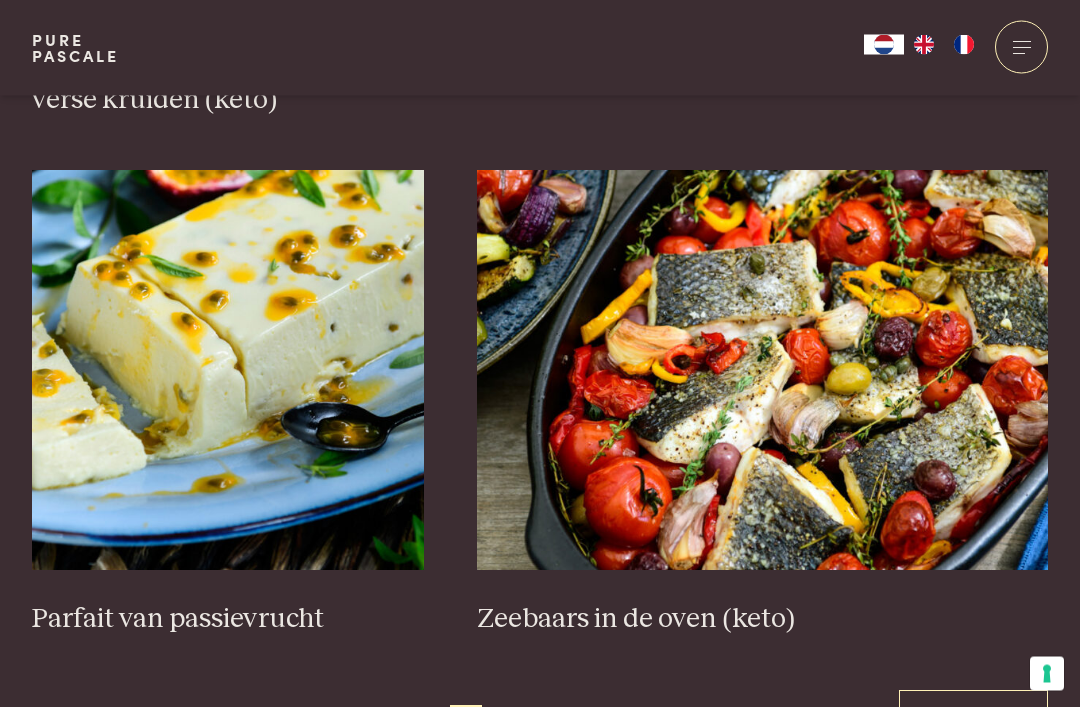 scroll, scrollTop: 2888, scrollLeft: 0, axis: vertical 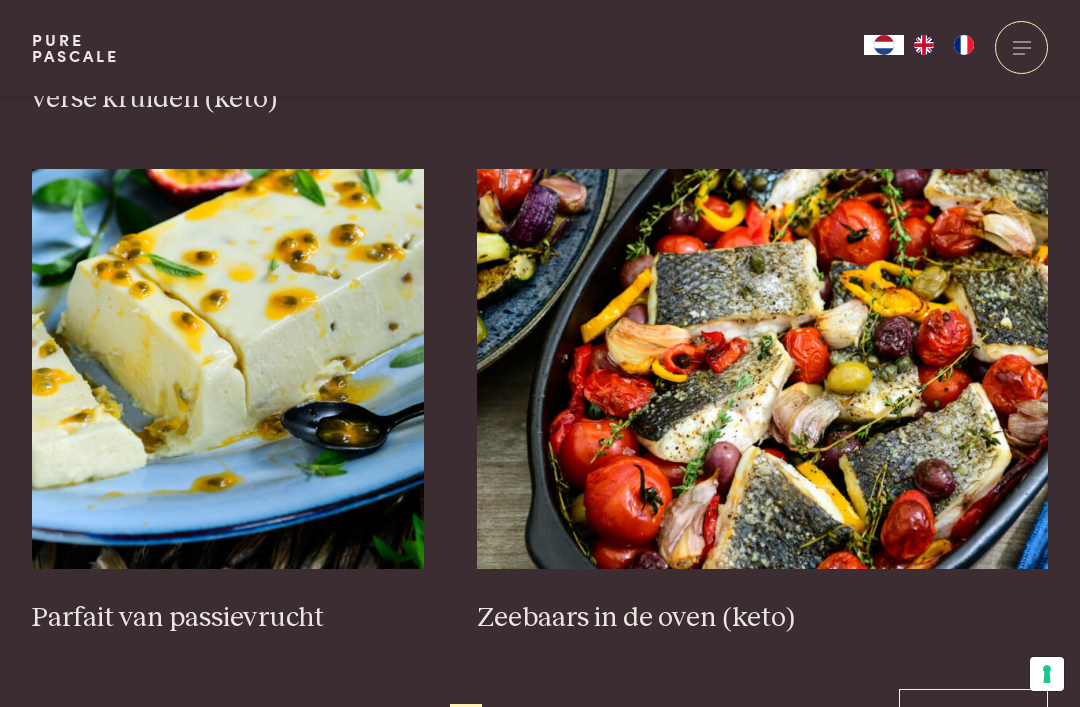 click on "2" at bounding box center [503, 720] 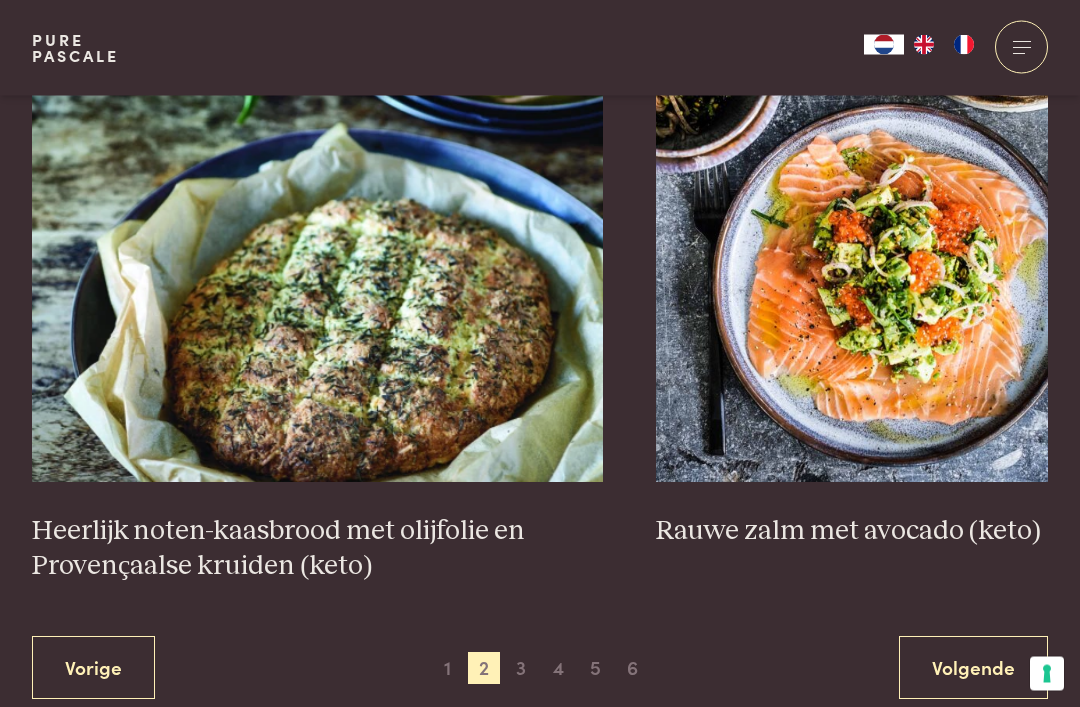 scroll, scrollTop: 3599, scrollLeft: 0, axis: vertical 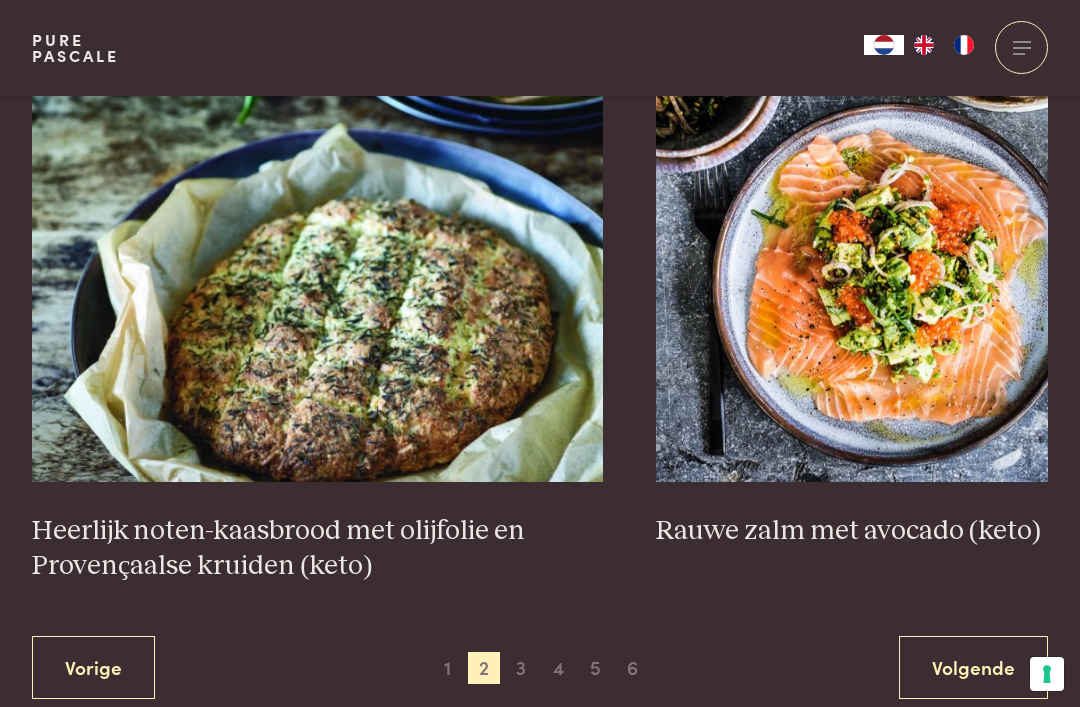click on "3" at bounding box center (521, 668) 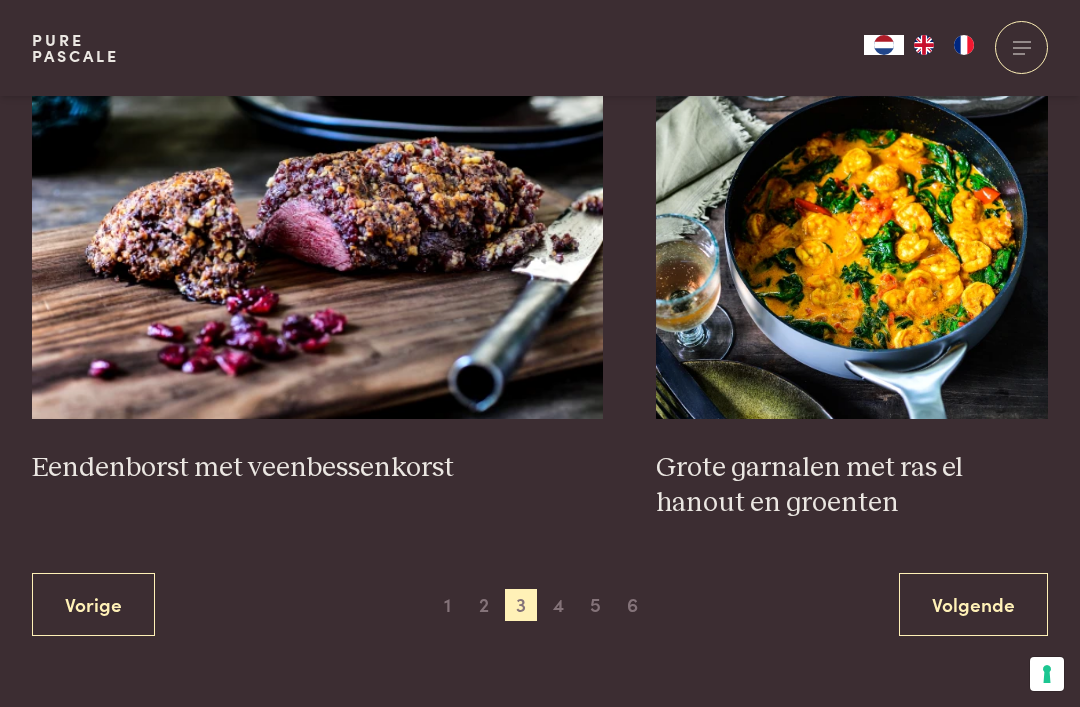 scroll, scrollTop: 3660, scrollLeft: 0, axis: vertical 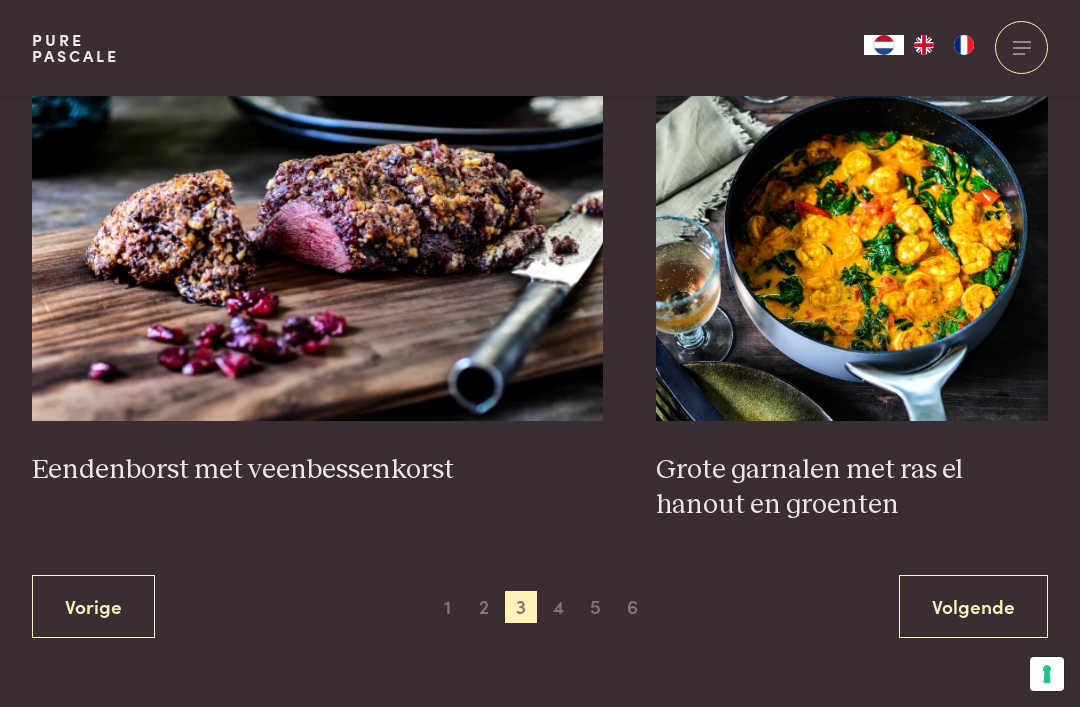 click on "4" at bounding box center (559, 607) 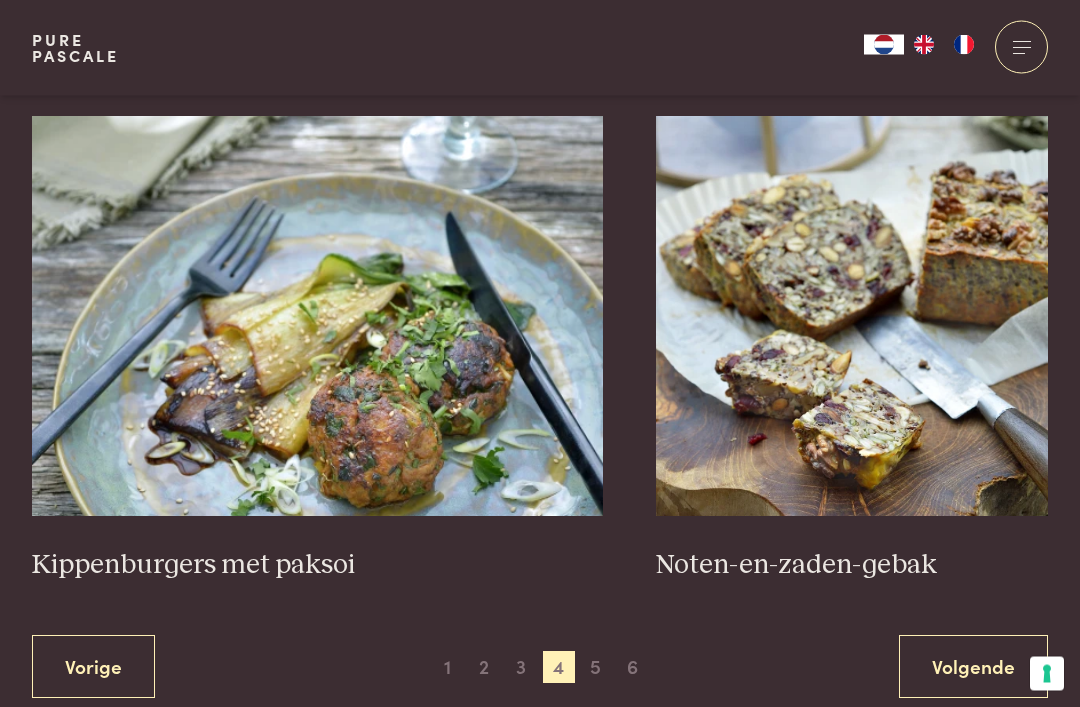scroll, scrollTop: 3463, scrollLeft: 0, axis: vertical 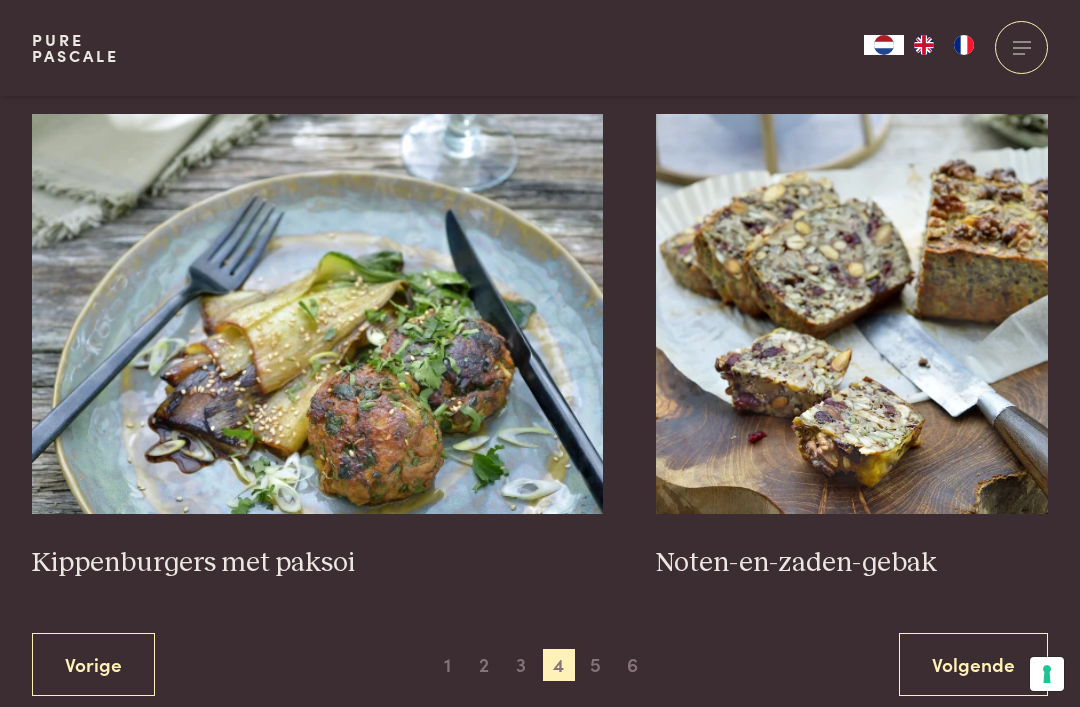 click on "5" at bounding box center [596, 665] 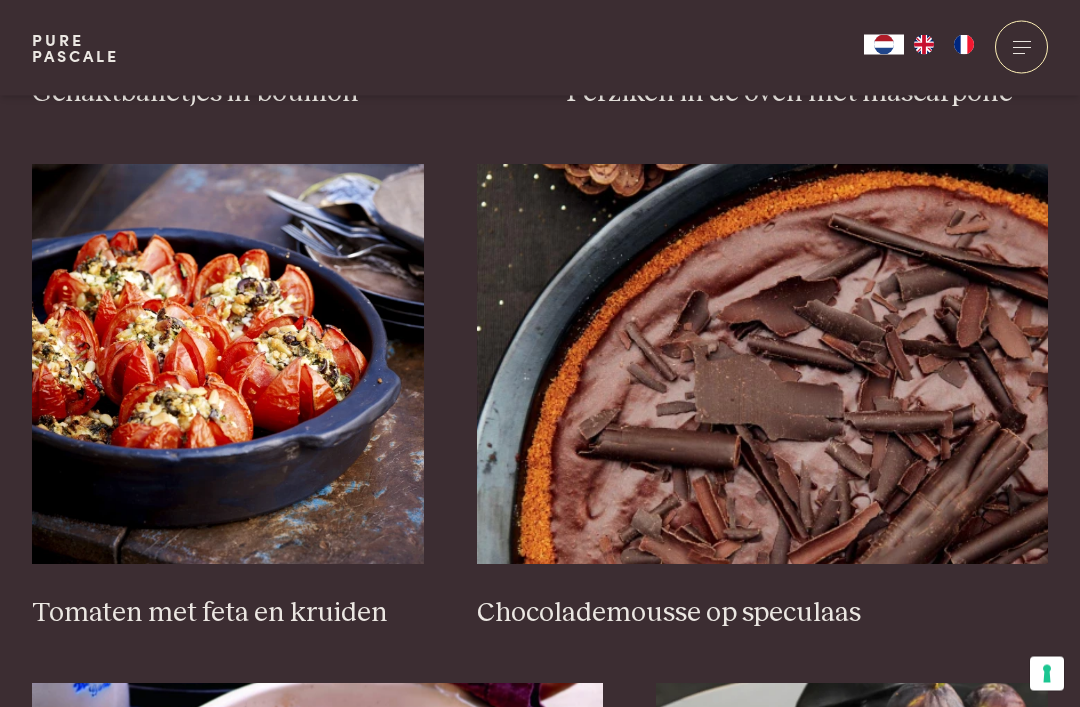 scroll, scrollTop: 2950, scrollLeft: 0, axis: vertical 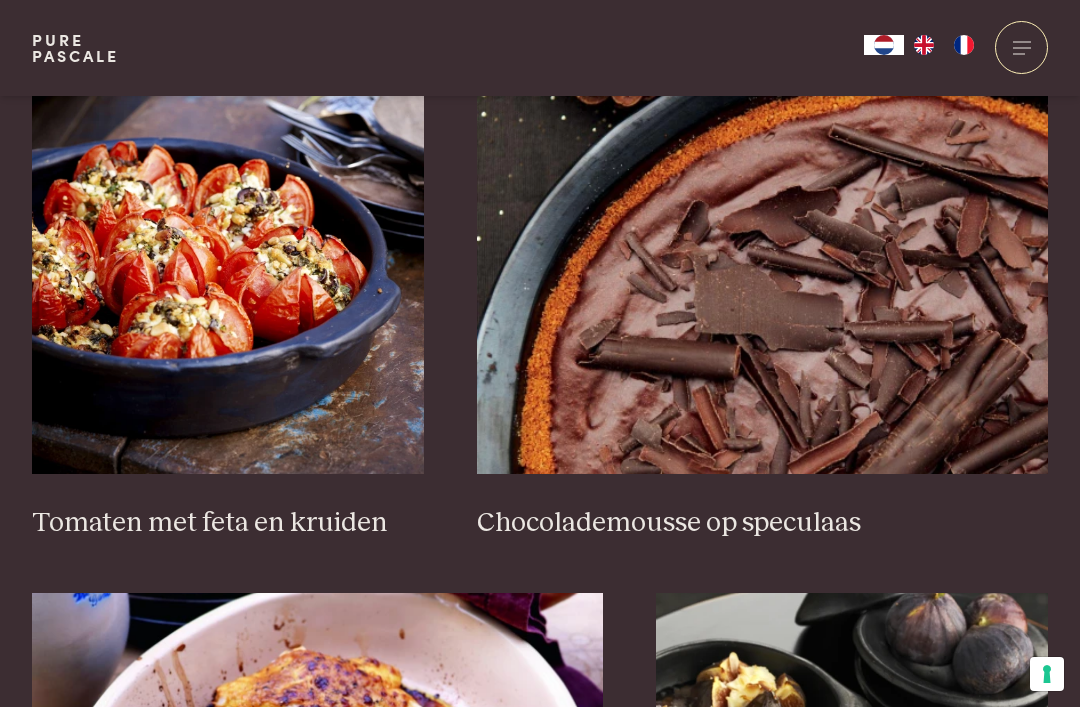 click on "Chocolademousse op speculaas" at bounding box center (762, 523) 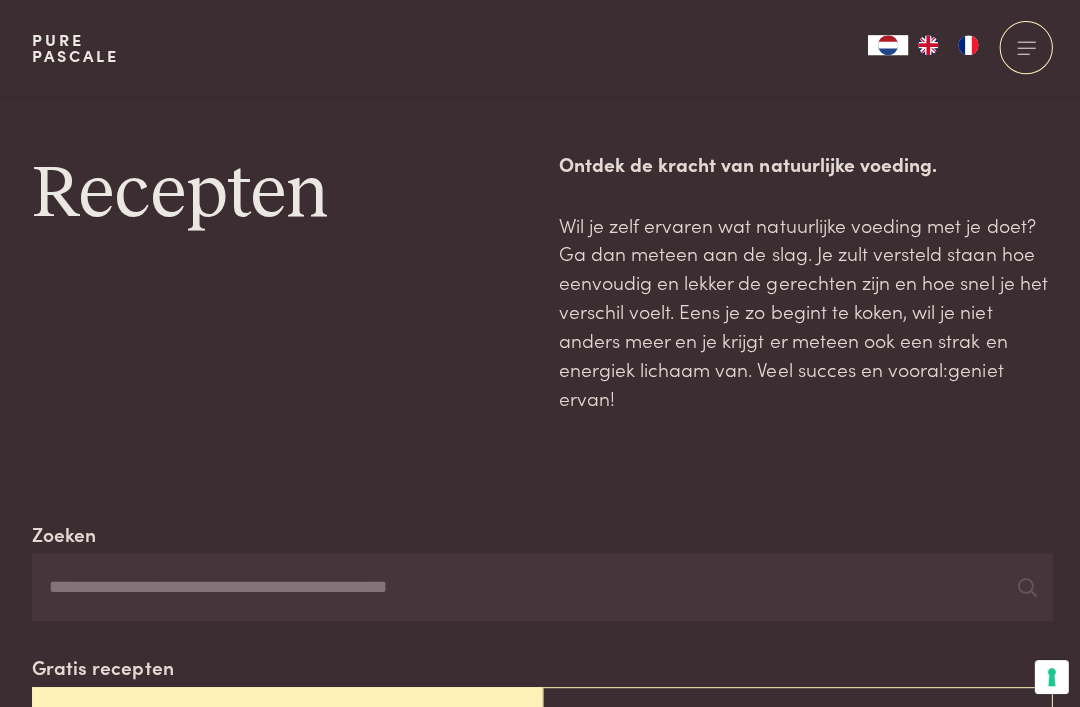 scroll, scrollTop: 3028, scrollLeft: 0, axis: vertical 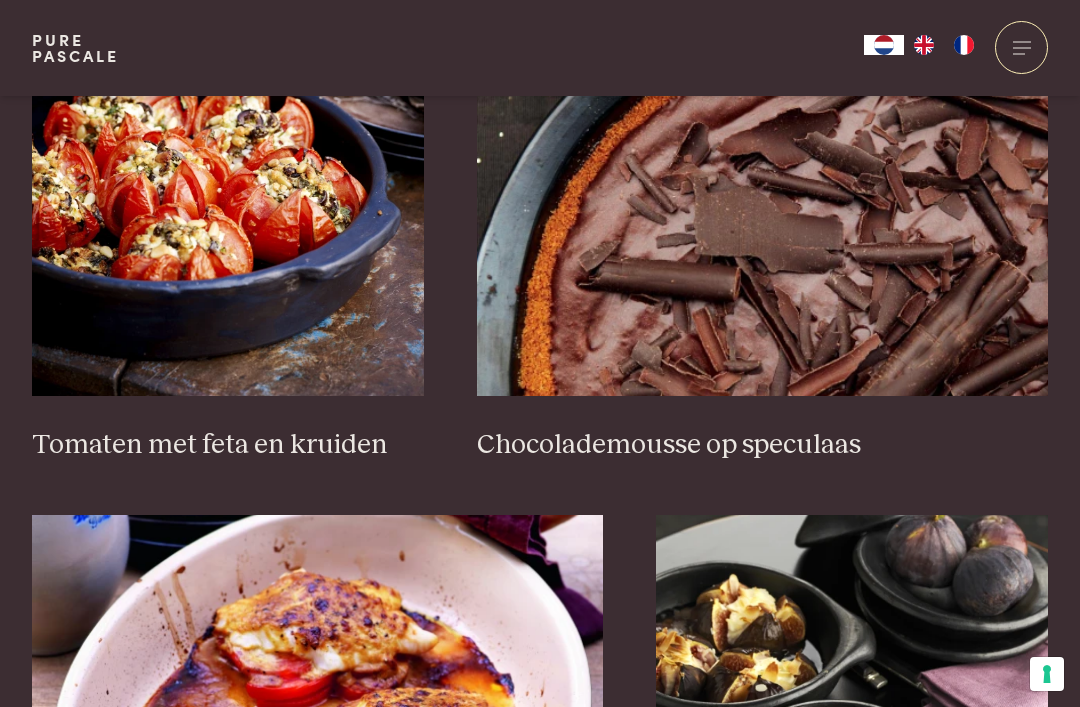 click on "Tomaten met feta en kruiden" at bounding box center [228, 445] 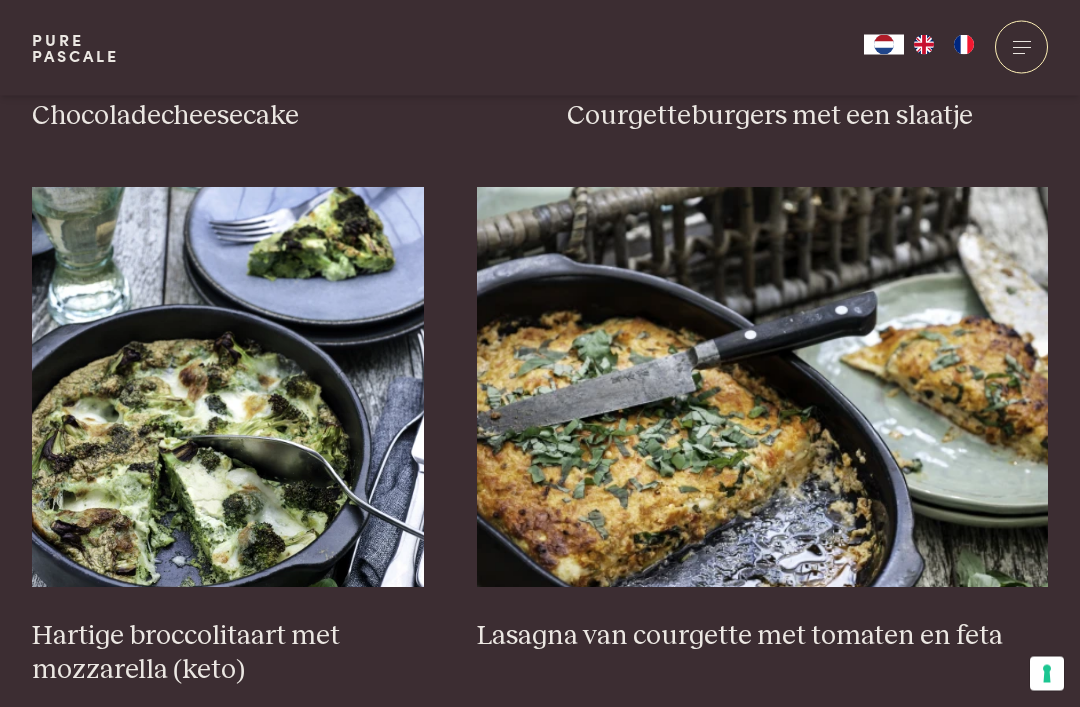 scroll, scrollTop: 1211, scrollLeft: 0, axis: vertical 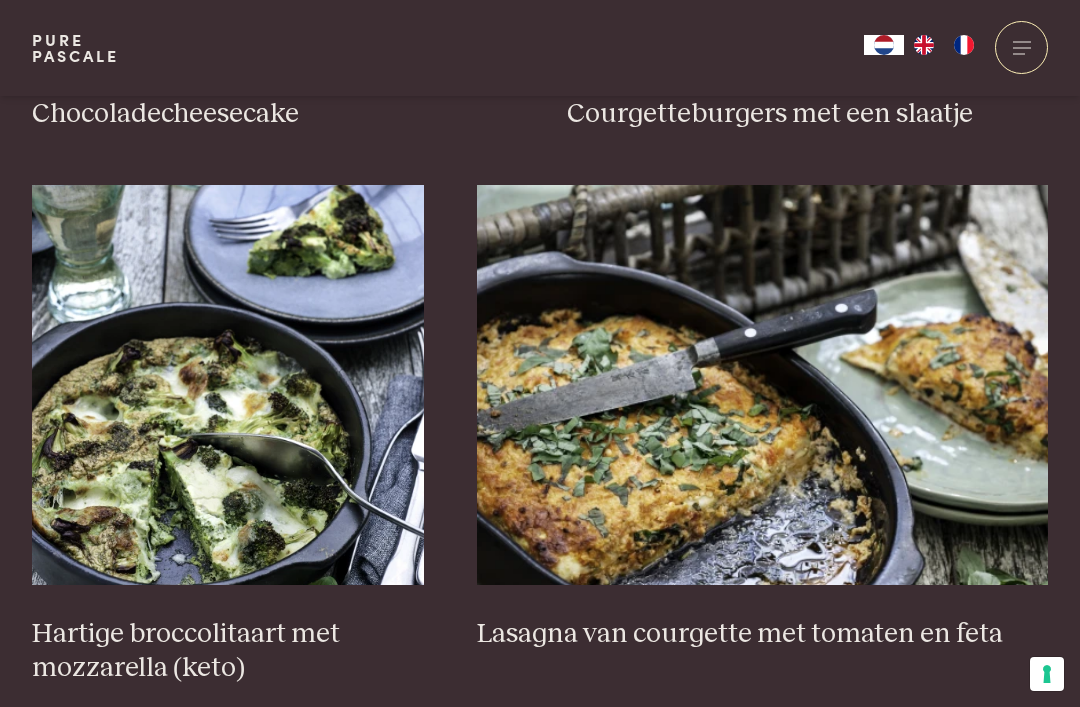 click on "Lasagna van courgette met tomaten en feta" at bounding box center [762, 634] 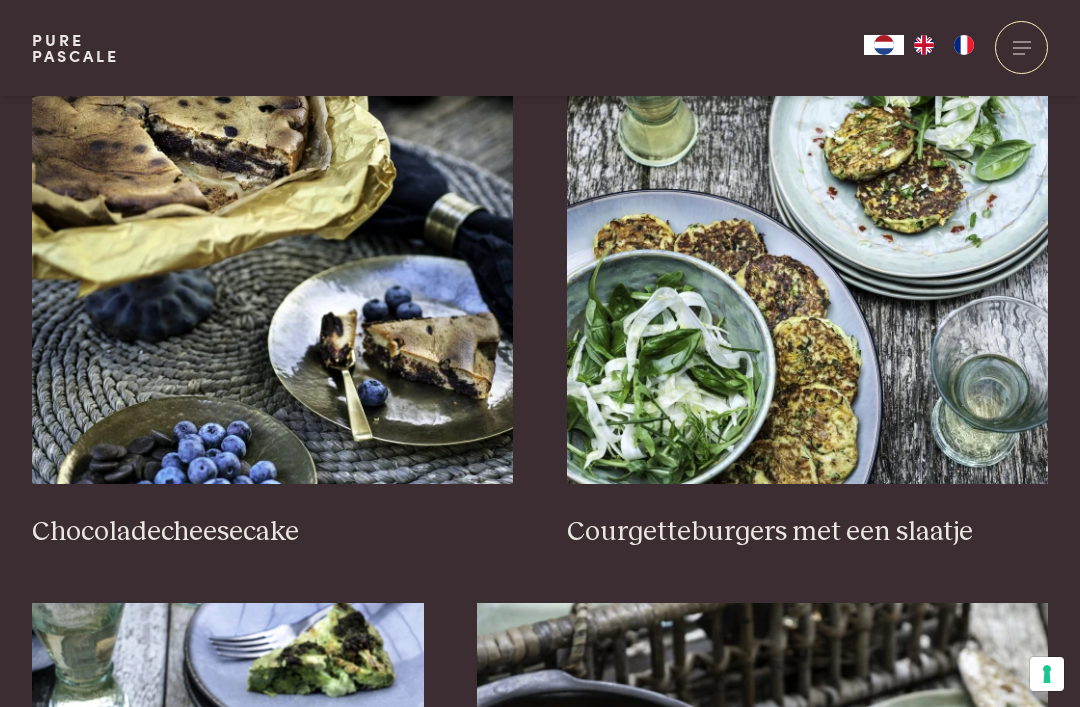 scroll, scrollTop: 800, scrollLeft: 0, axis: vertical 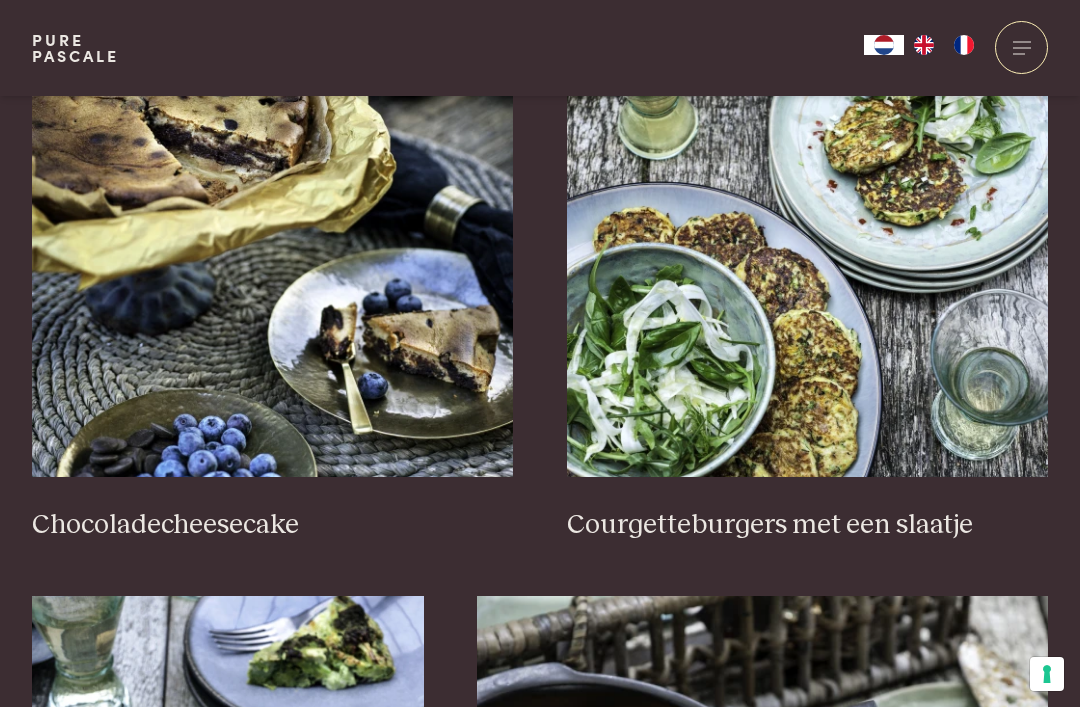 click on "Courgetteburgers met een slaatje" at bounding box center [808, 525] 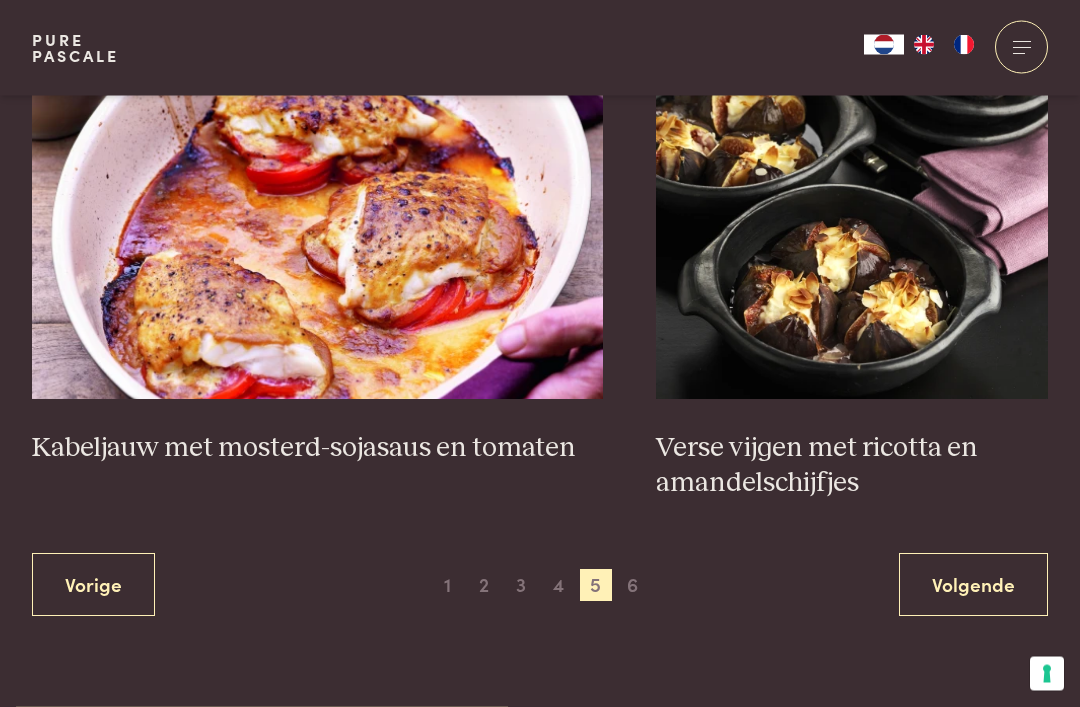 click on "6" at bounding box center (633, 586) 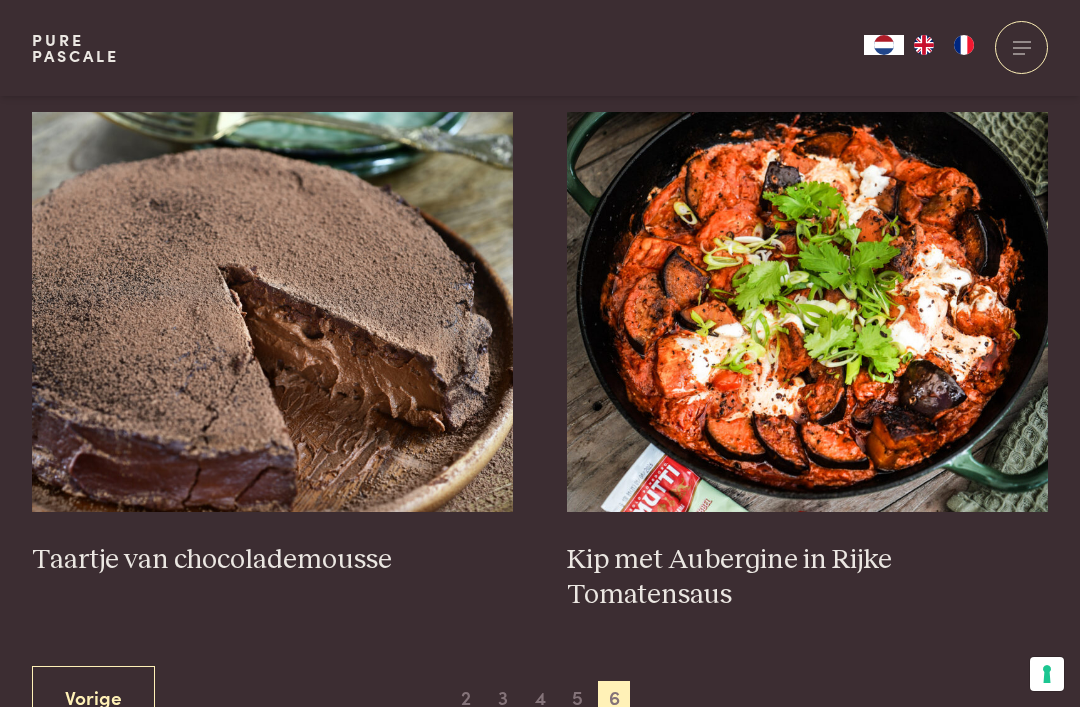 scroll, scrollTop: 767, scrollLeft: 0, axis: vertical 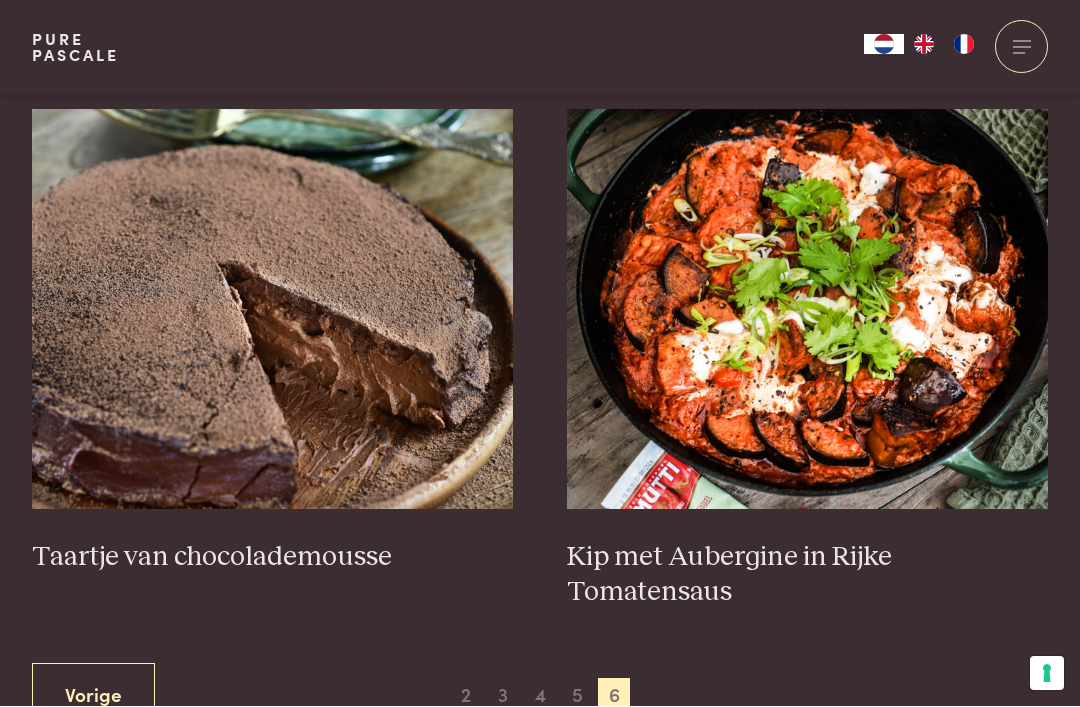 click on "Taartje van chocolademousse" at bounding box center (273, 360) 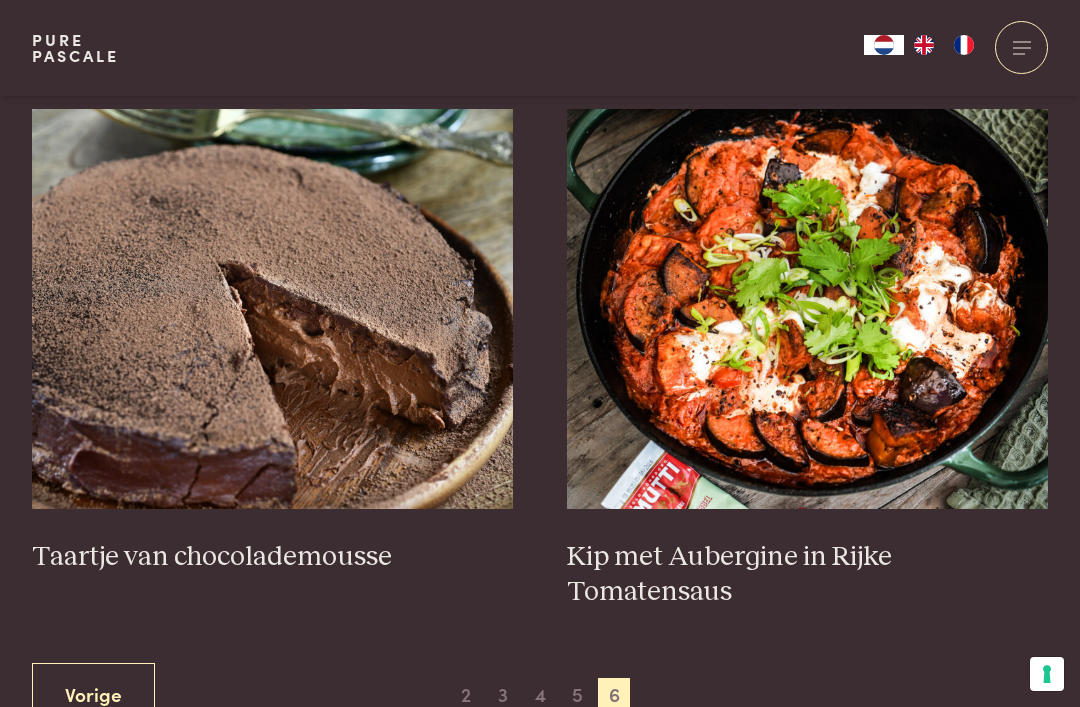 click on "Taartje van chocolademousse" at bounding box center (273, 557) 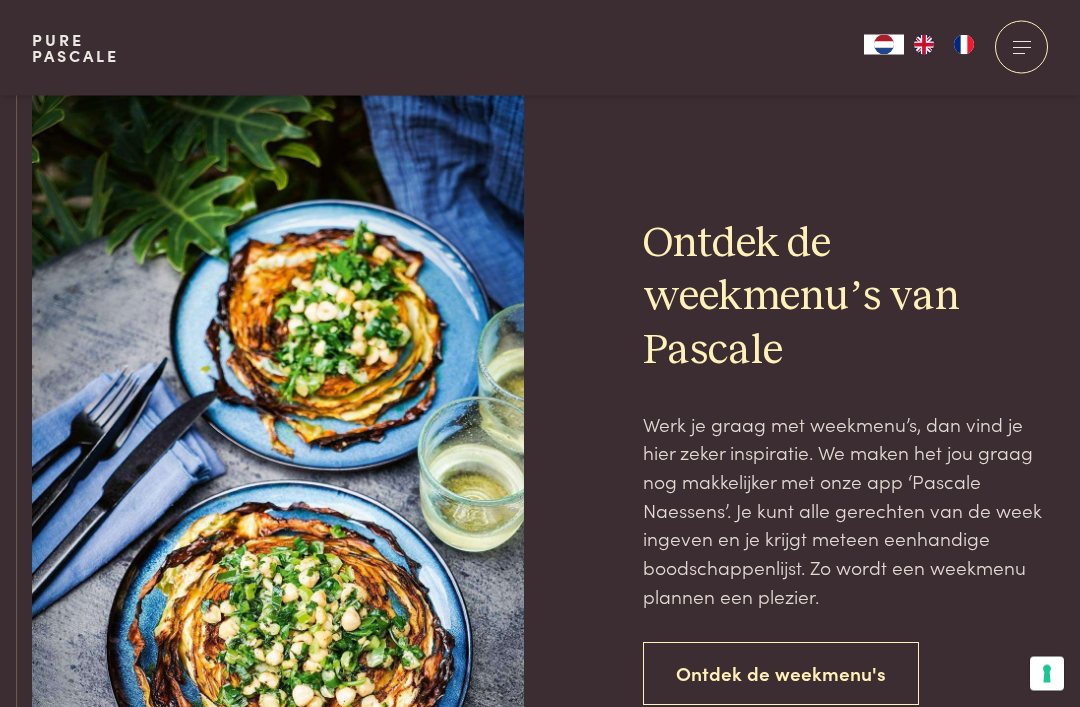 scroll, scrollTop: 1505, scrollLeft: 0, axis: vertical 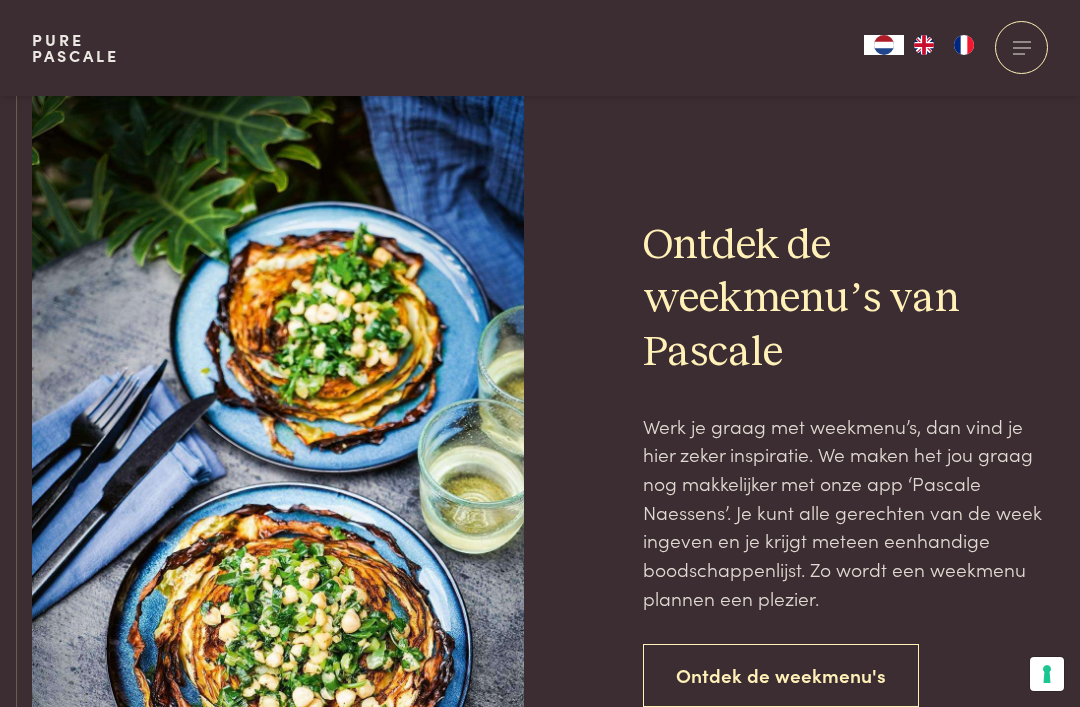 click on "Ontdek de weekmenu's" at bounding box center (781, 675) 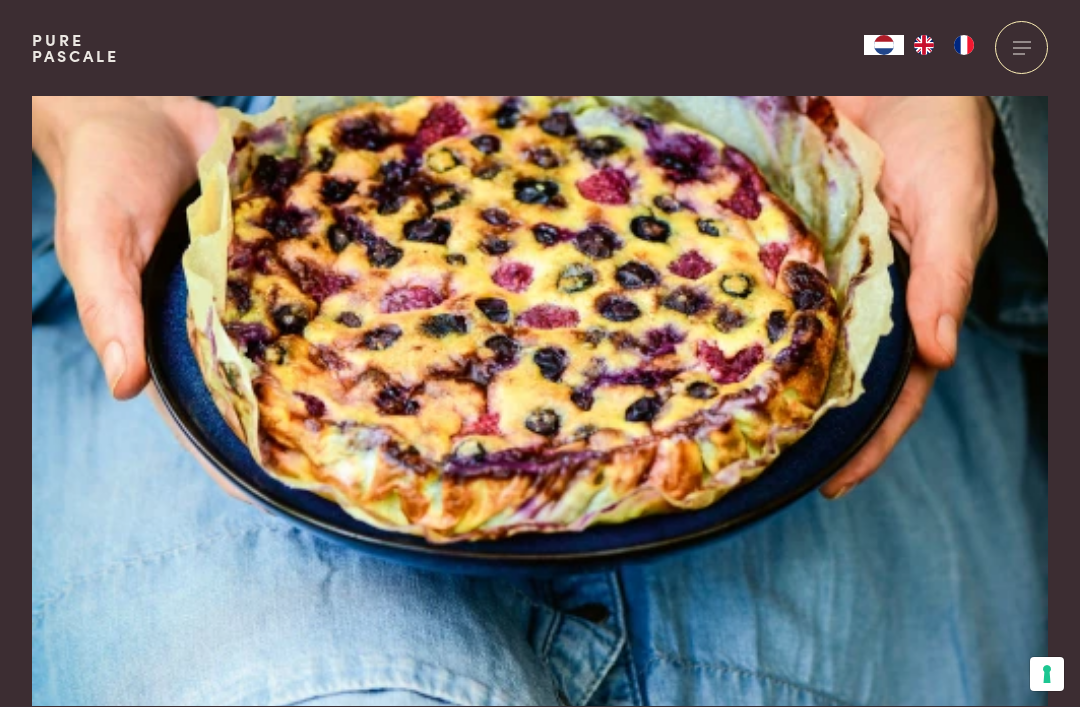 scroll, scrollTop: 0, scrollLeft: 0, axis: both 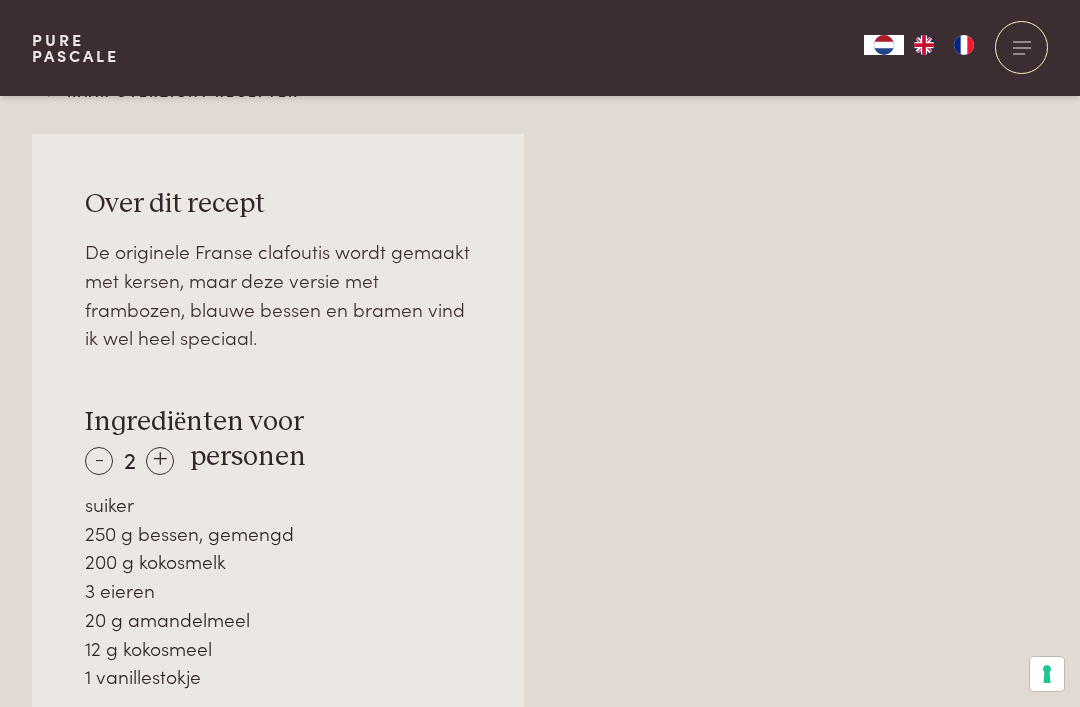 click on "-
2
+
personen" at bounding box center (195, 457) 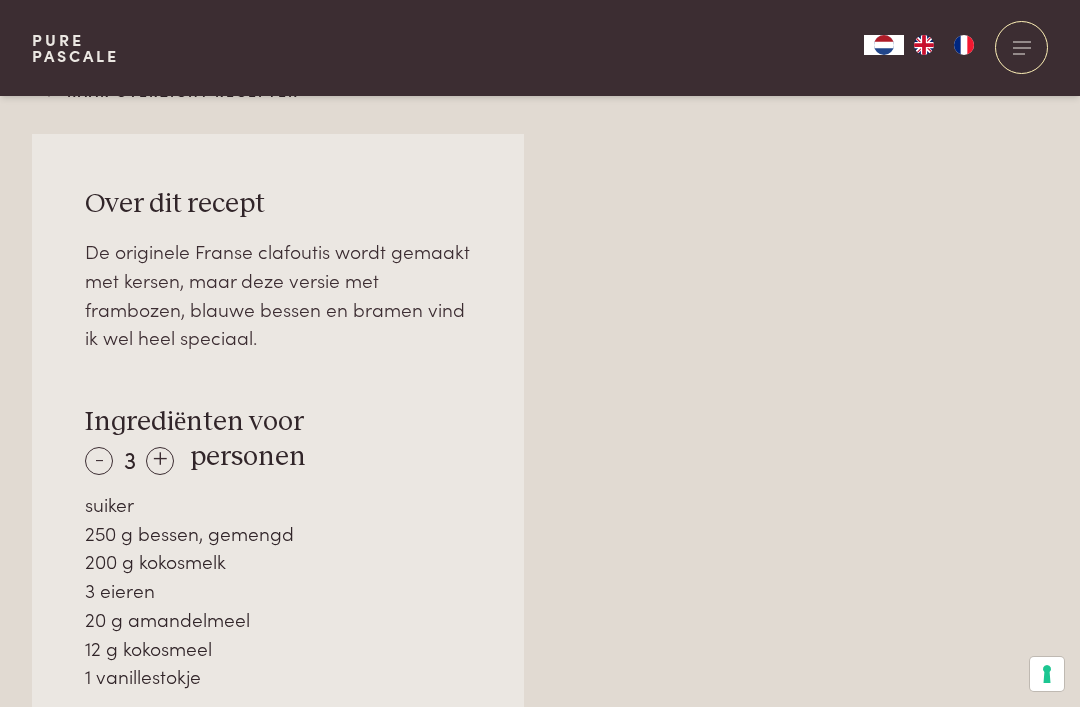 click on "-
3
+" at bounding box center (129, 458) 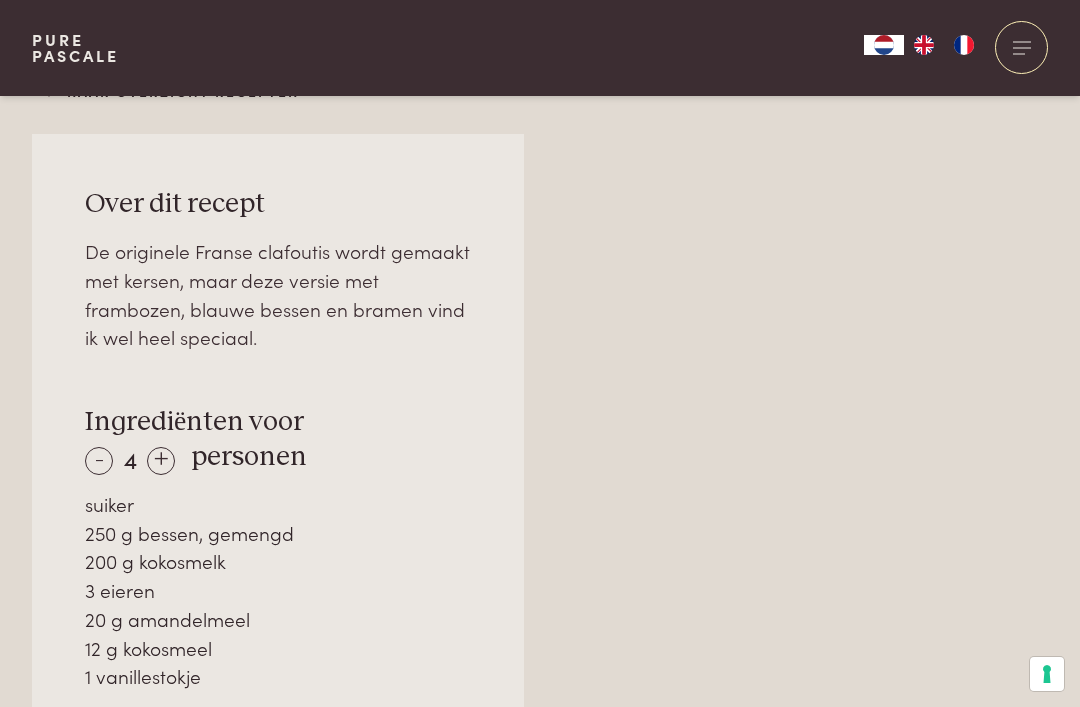 click on "+" at bounding box center (161, 461) 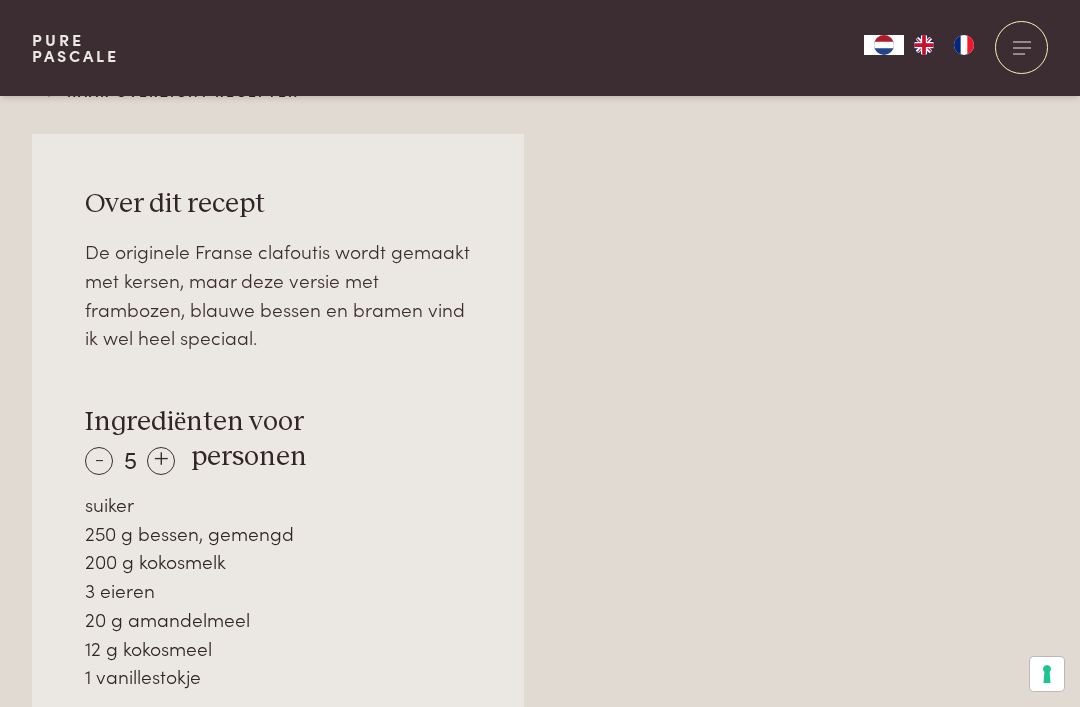 click on "+" at bounding box center (161, 461) 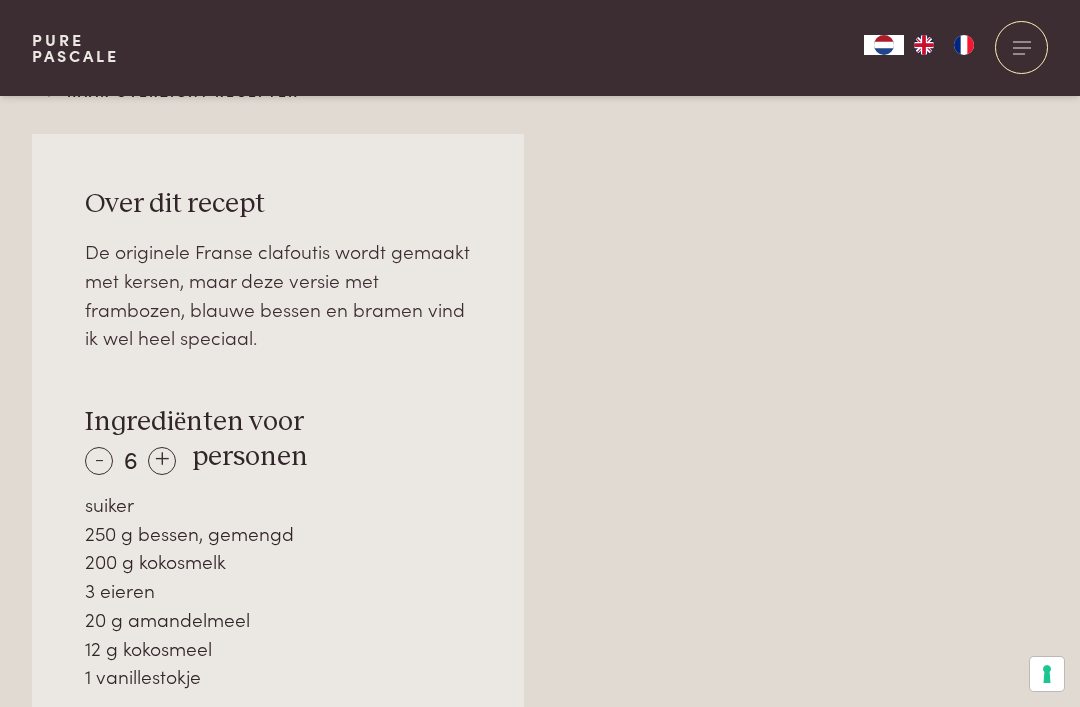 click on "-
6
+
personen" at bounding box center [196, 457] 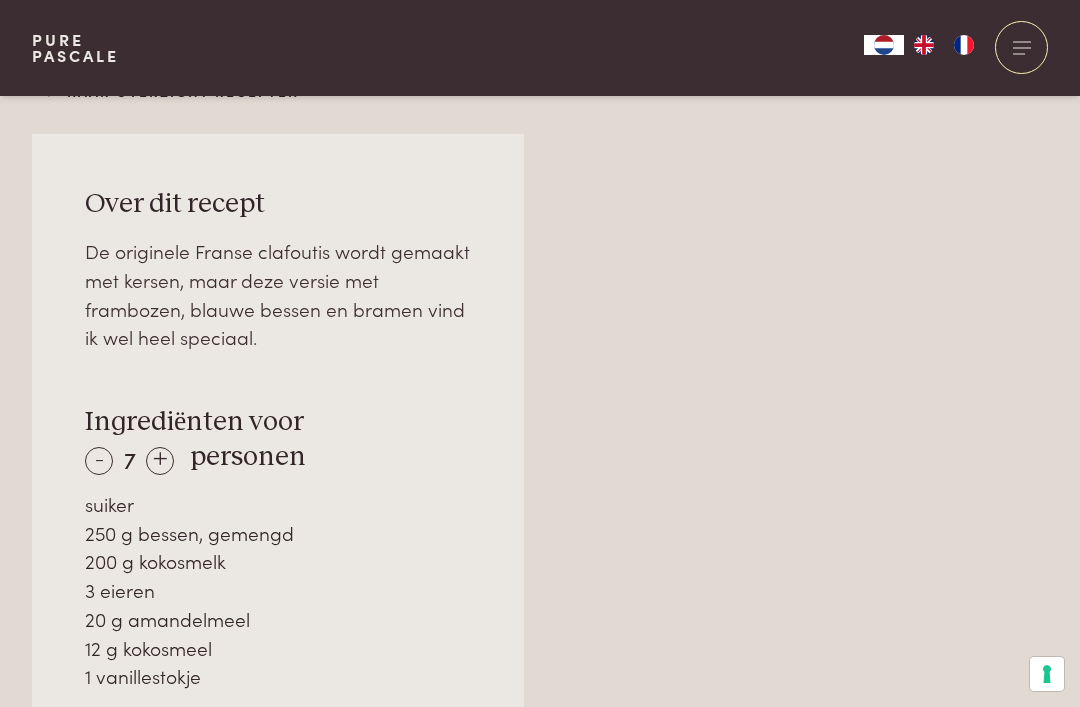 click on "+" at bounding box center (160, 461) 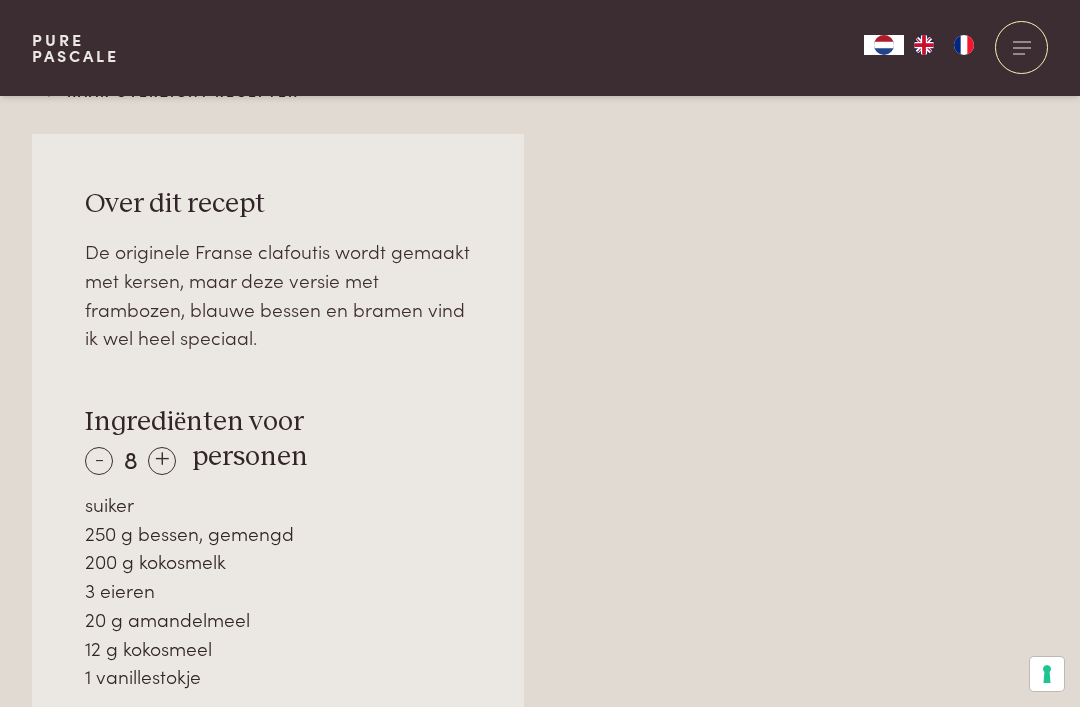 click on "+" at bounding box center (162, 461) 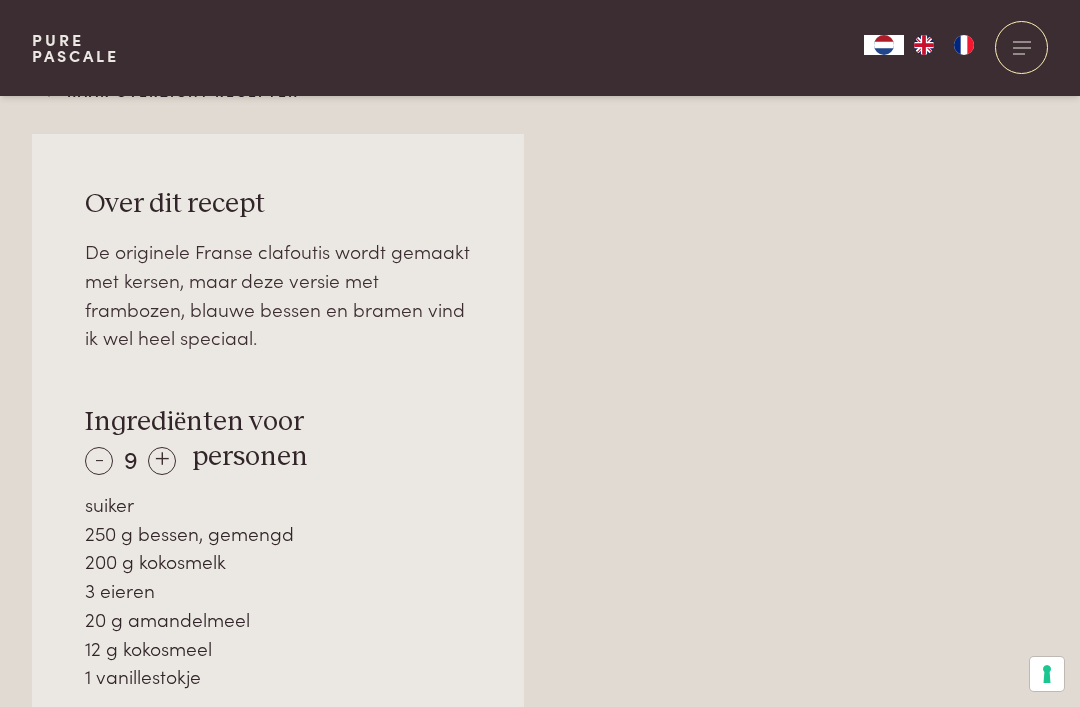 click on "-" at bounding box center (99, 461) 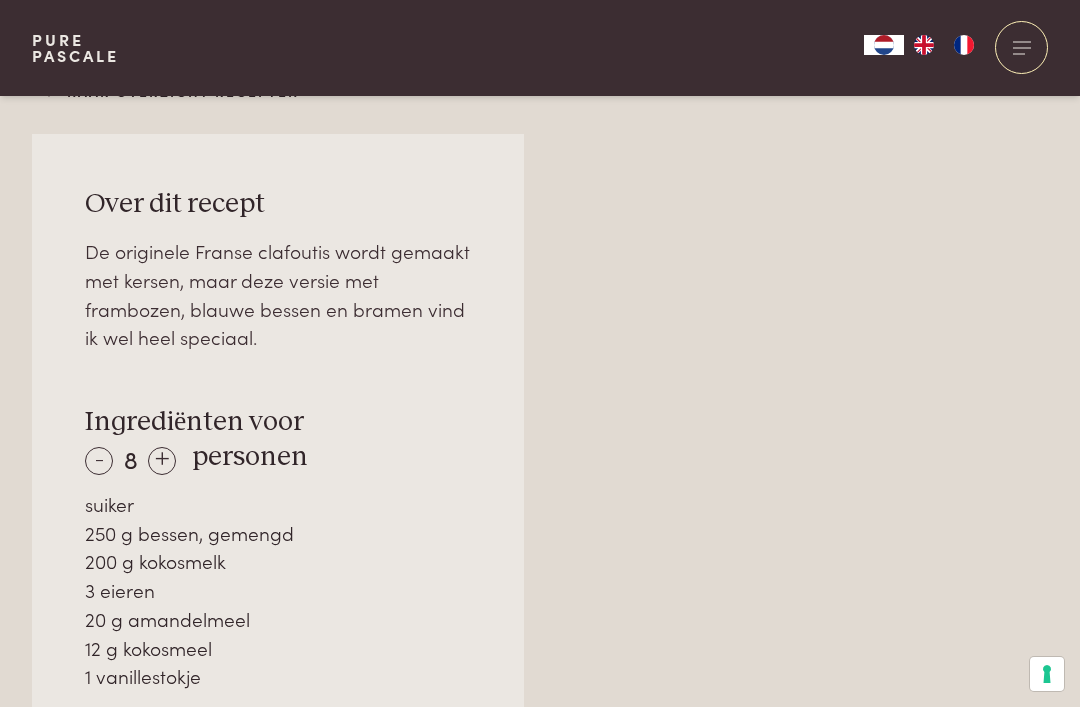 click on "-" at bounding box center [99, 461] 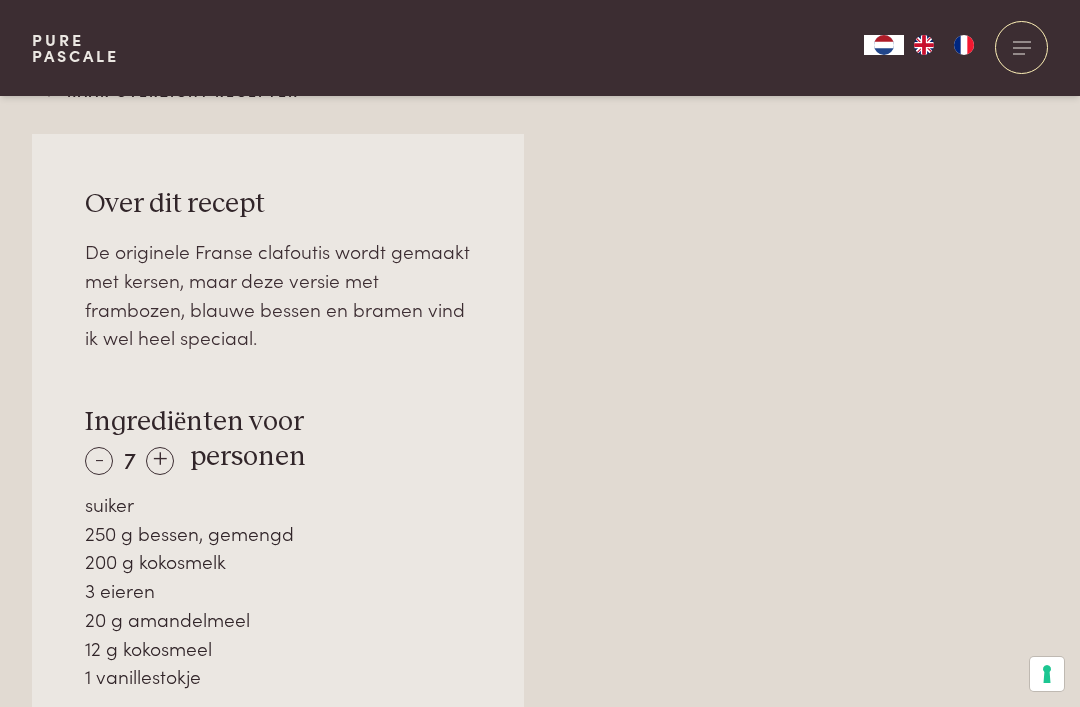 click on "-" at bounding box center (99, 461) 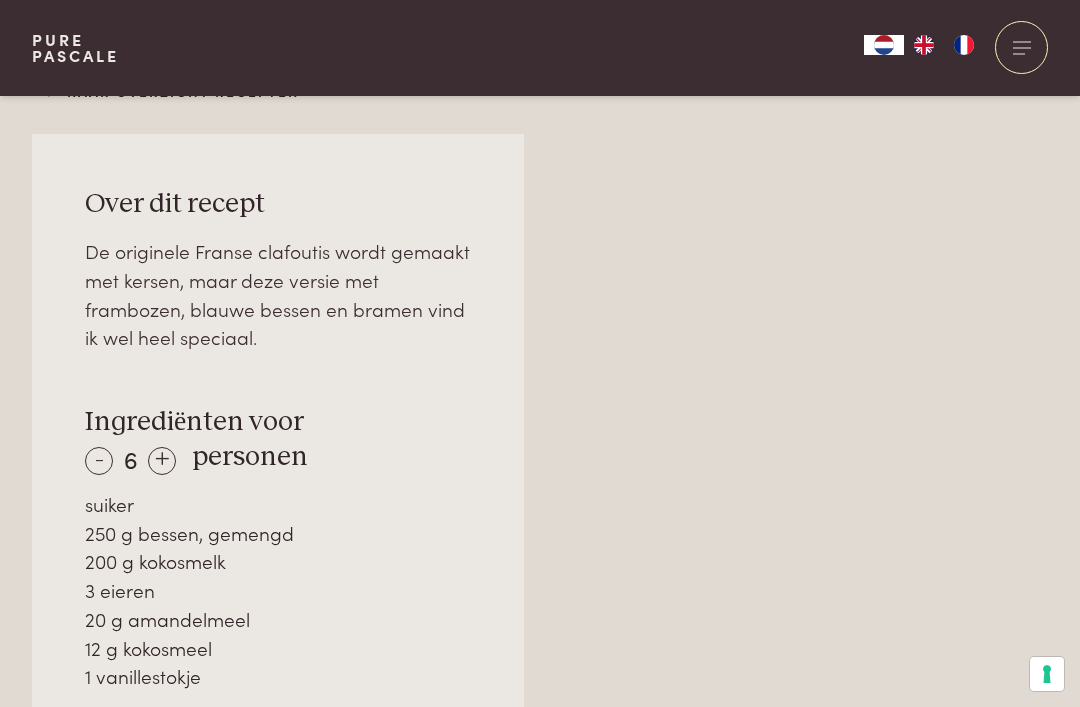 click on "suiker" at bounding box center (278, 504) 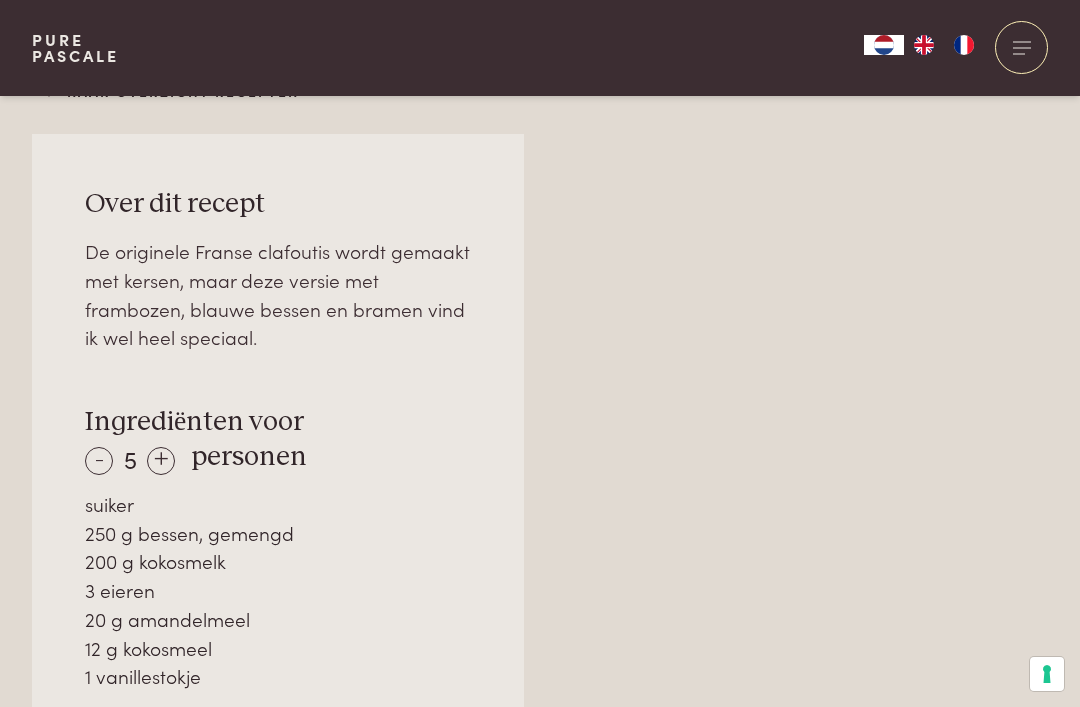 click on "-" at bounding box center [99, 461] 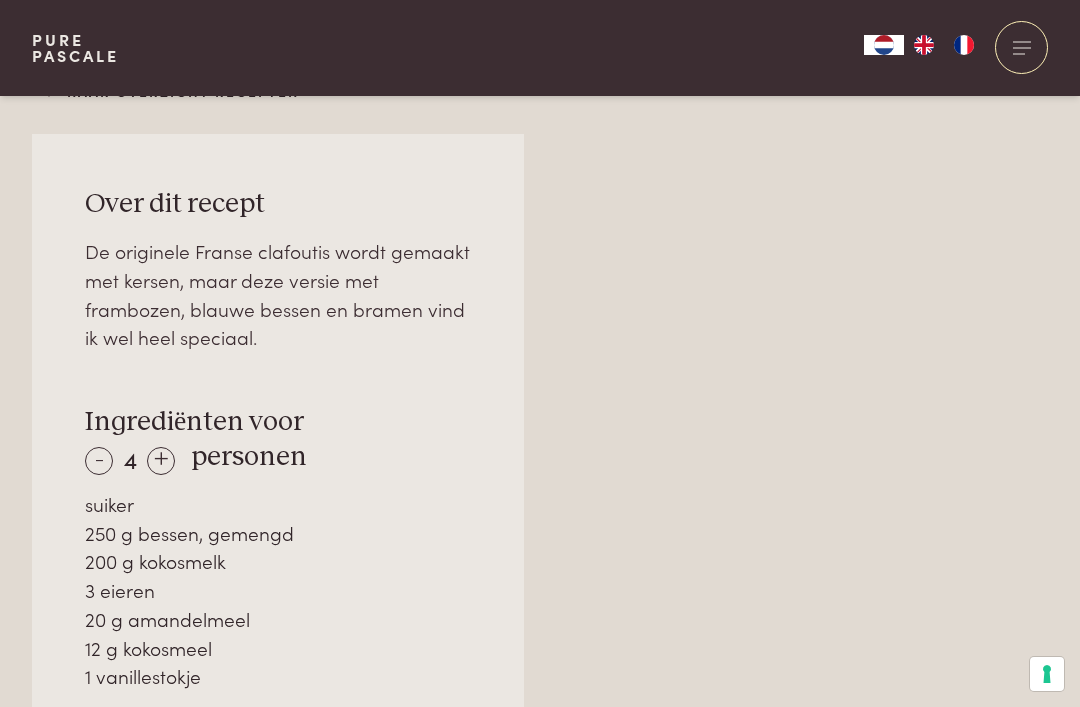 click on "-" at bounding box center (99, 461) 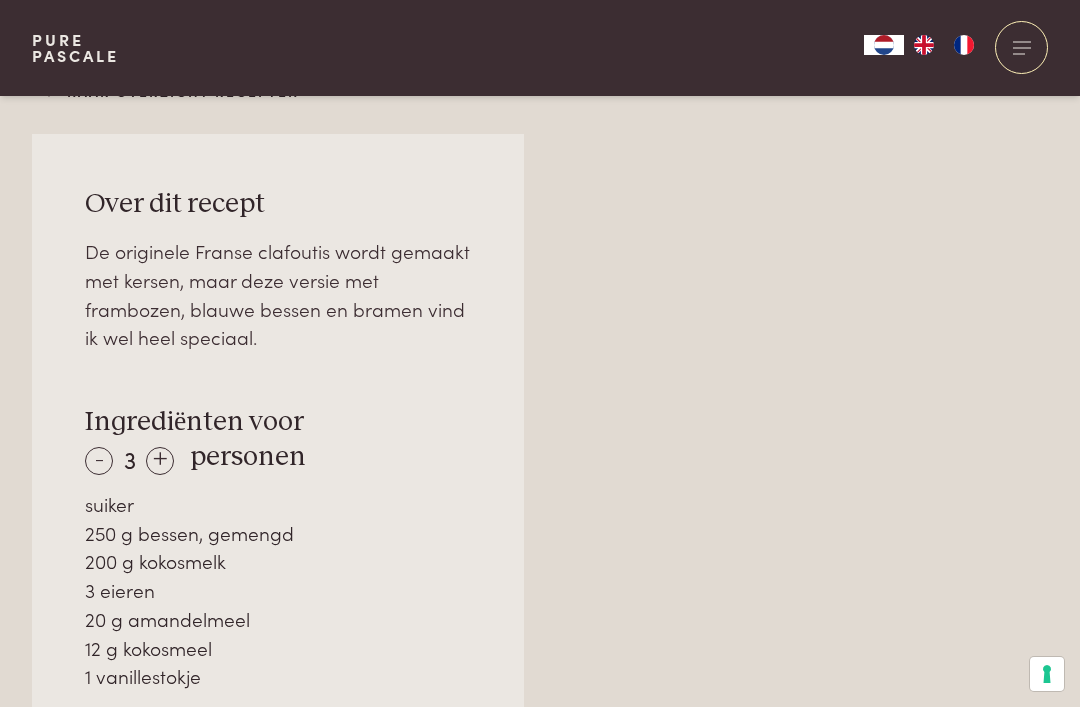 click on "-" at bounding box center (99, 461) 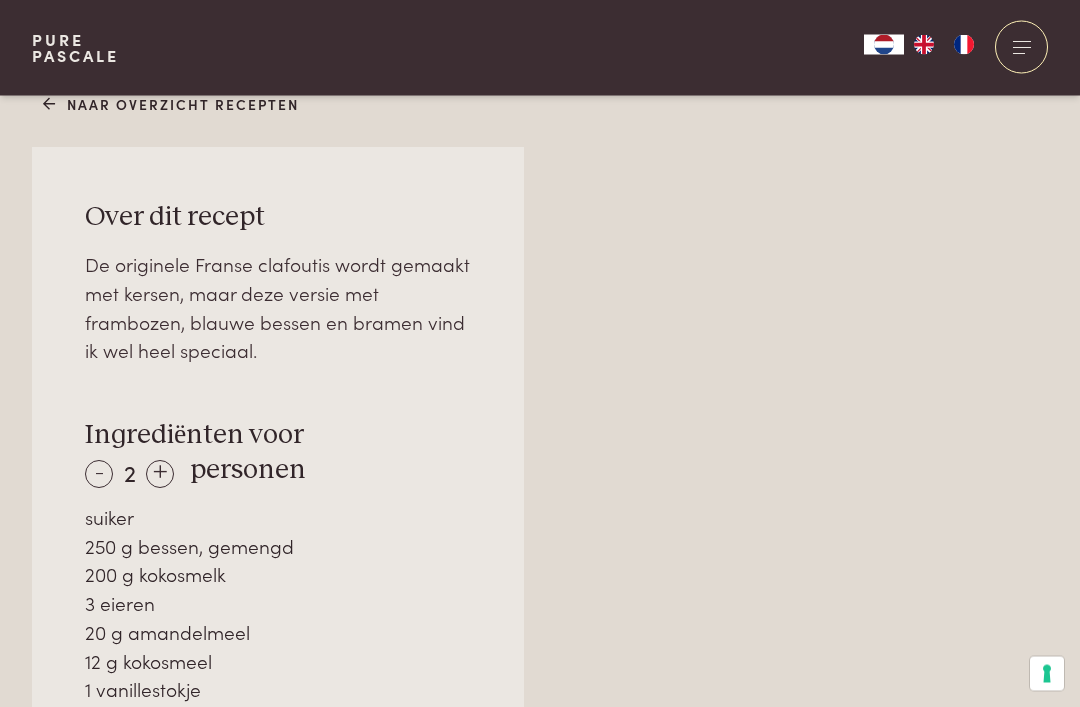 click on "-" at bounding box center [99, 475] 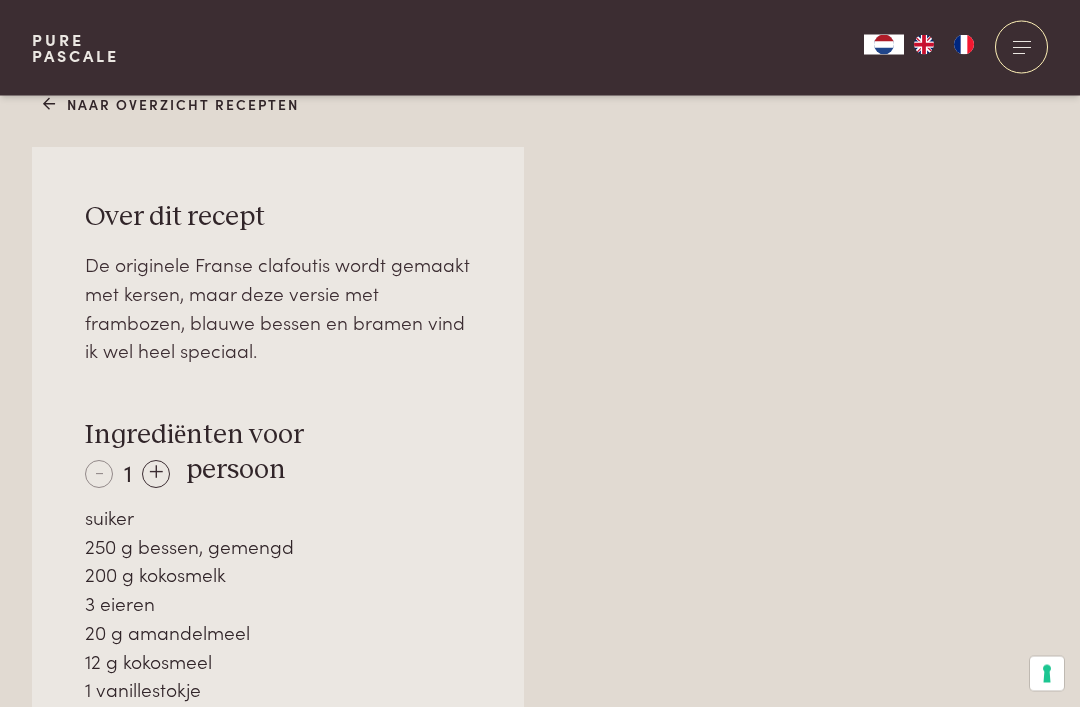 scroll, scrollTop: 1231, scrollLeft: 0, axis: vertical 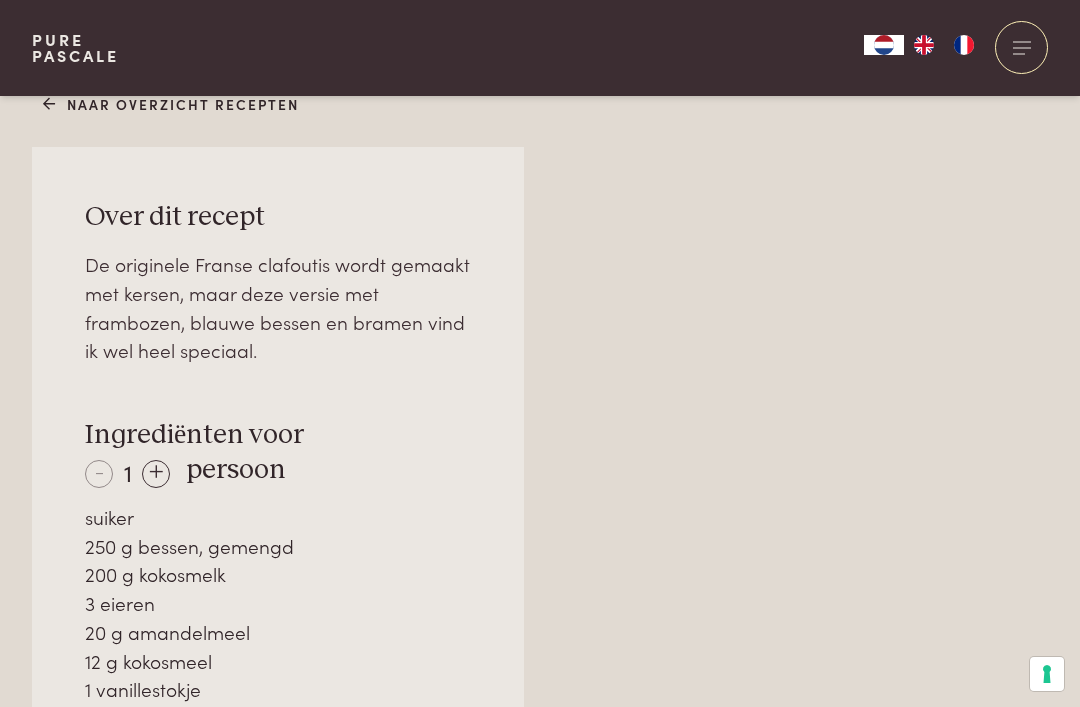 click on "+" at bounding box center [156, 474] 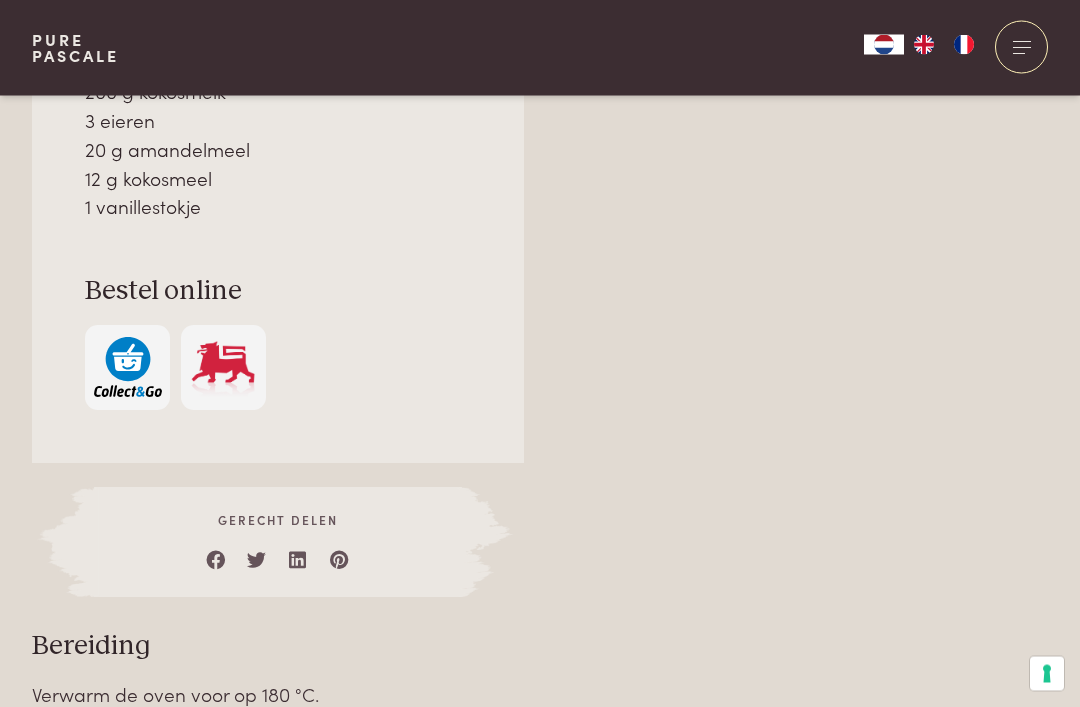 scroll, scrollTop: 1713, scrollLeft: 0, axis: vertical 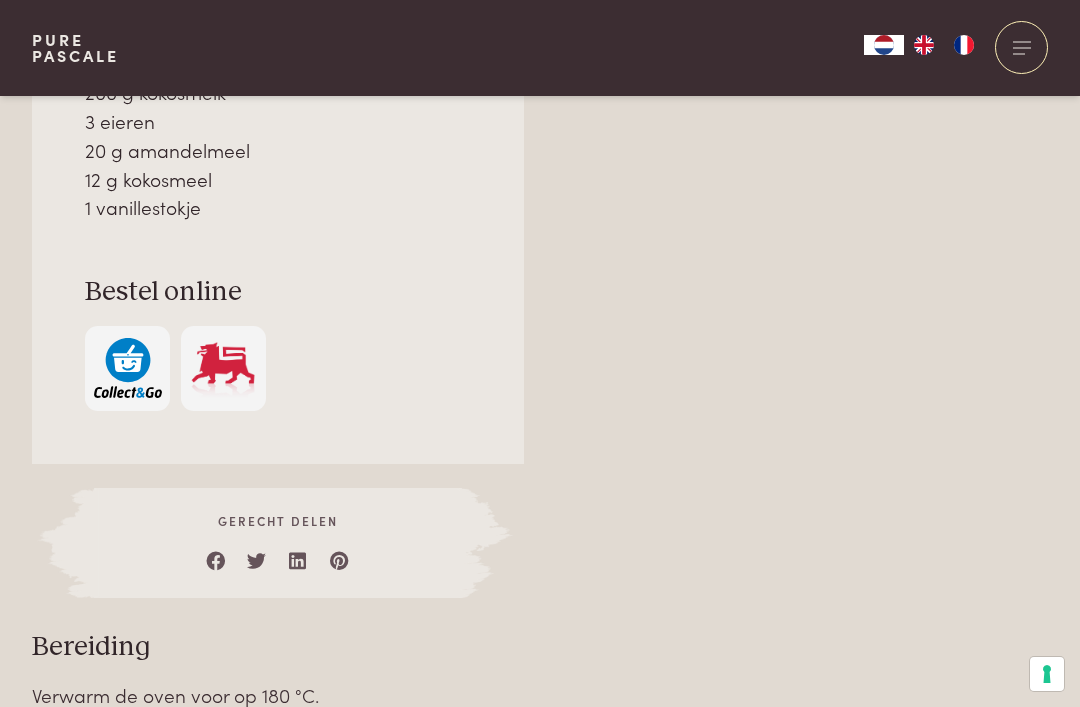 click at bounding box center (128, 368) 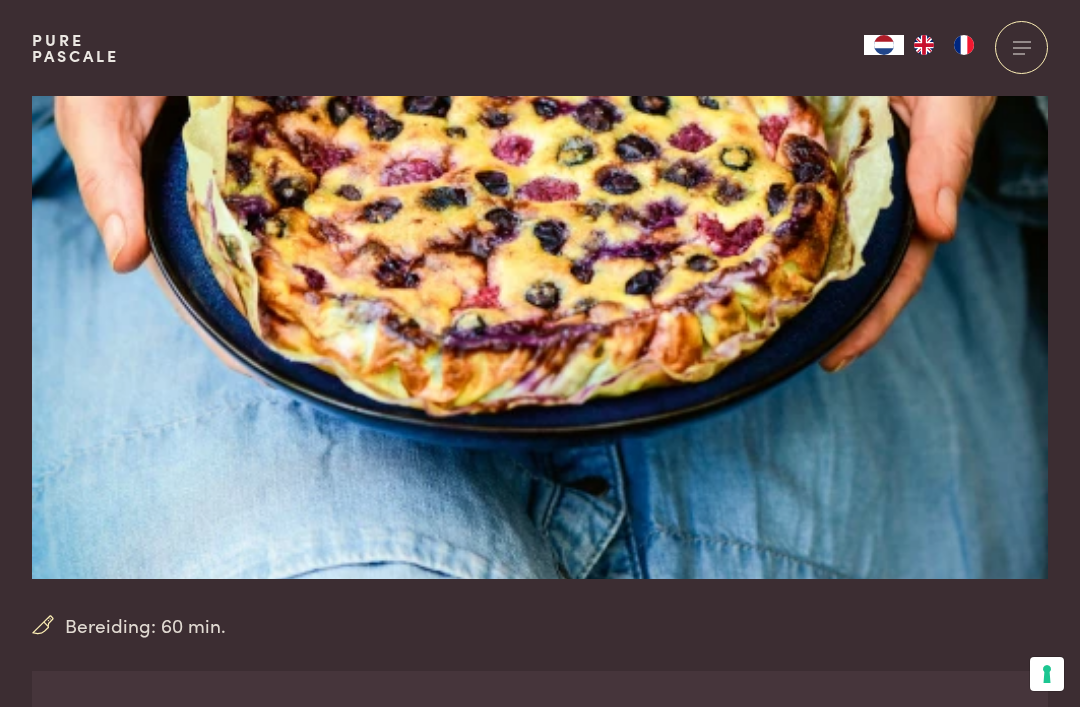 scroll, scrollTop: 0, scrollLeft: 0, axis: both 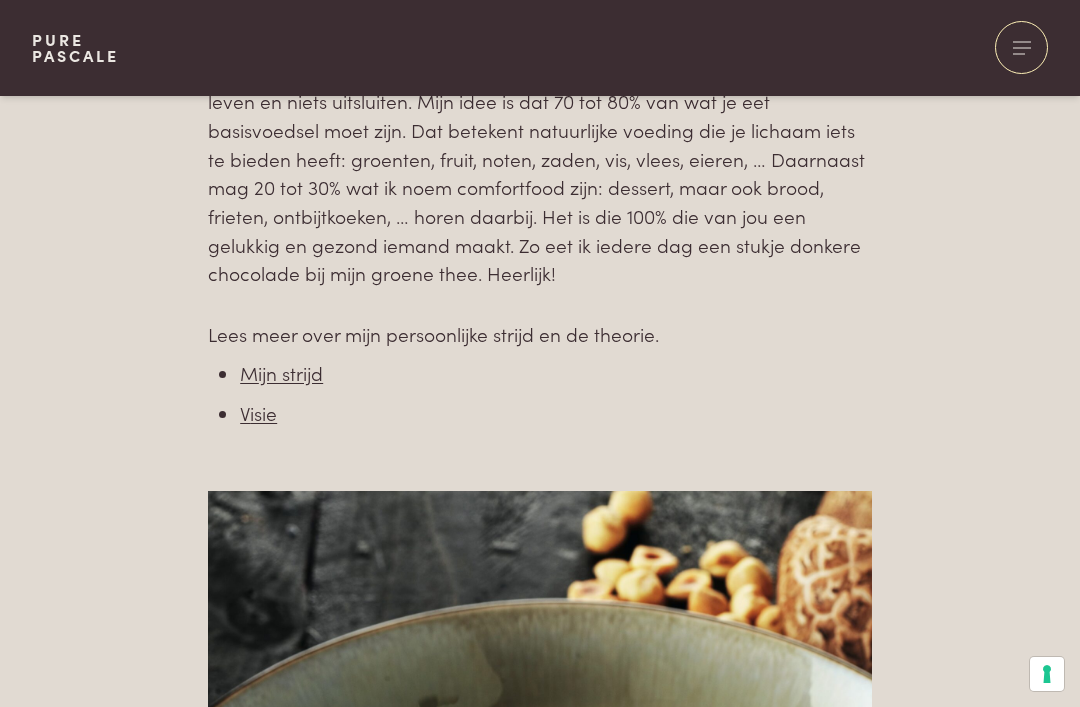 click on "isie" at bounding box center (263, 412) 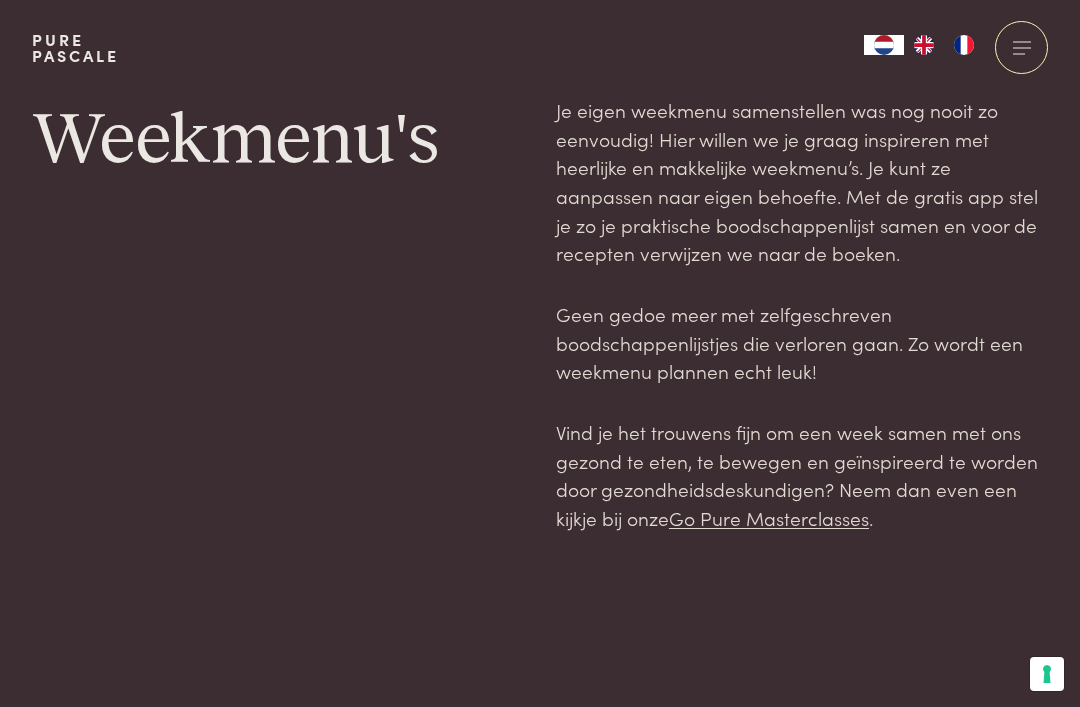 scroll, scrollTop: 0, scrollLeft: 0, axis: both 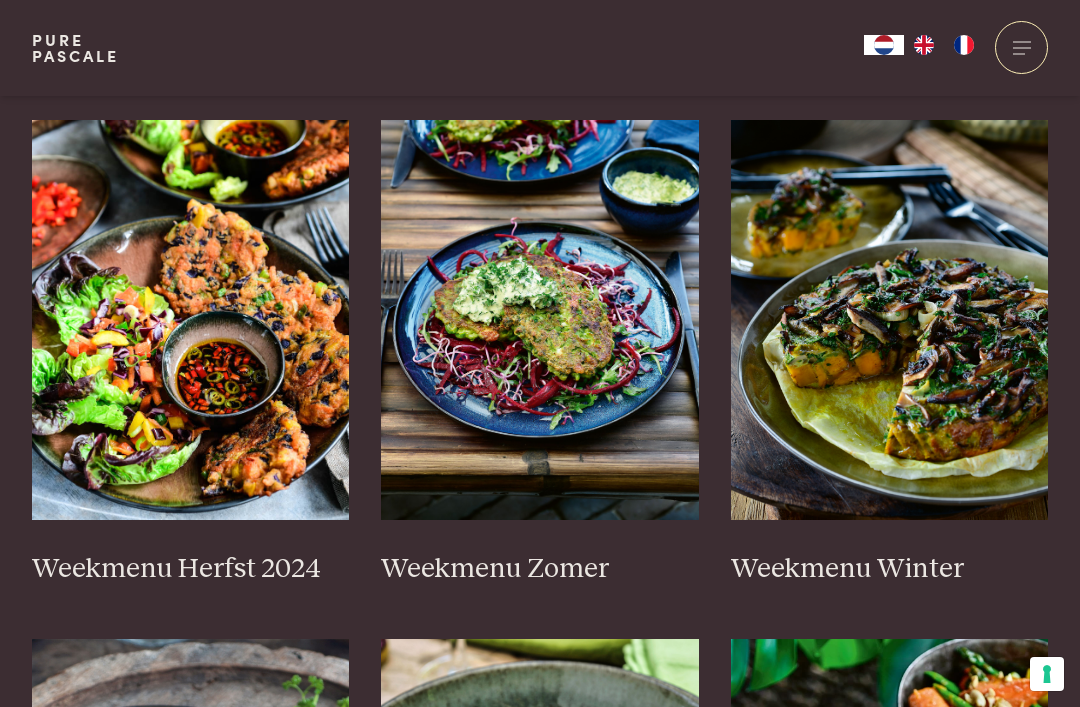 click on "Weekmenu Zomer" at bounding box center [540, 569] 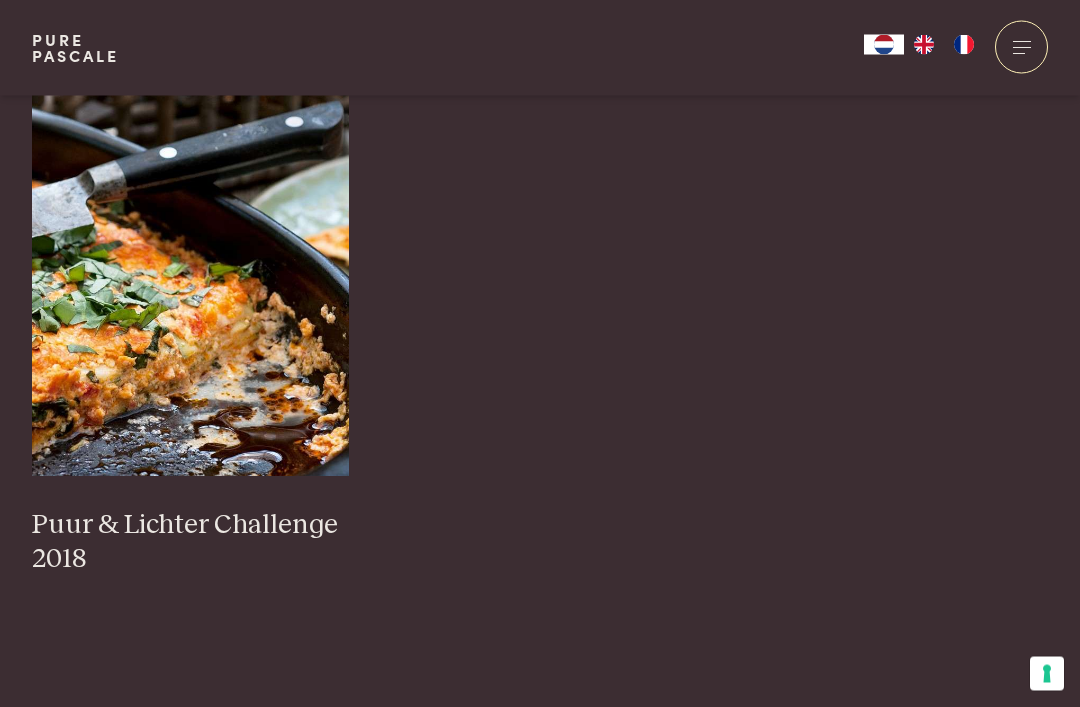 scroll, scrollTop: 2156, scrollLeft: 0, axis: vertical 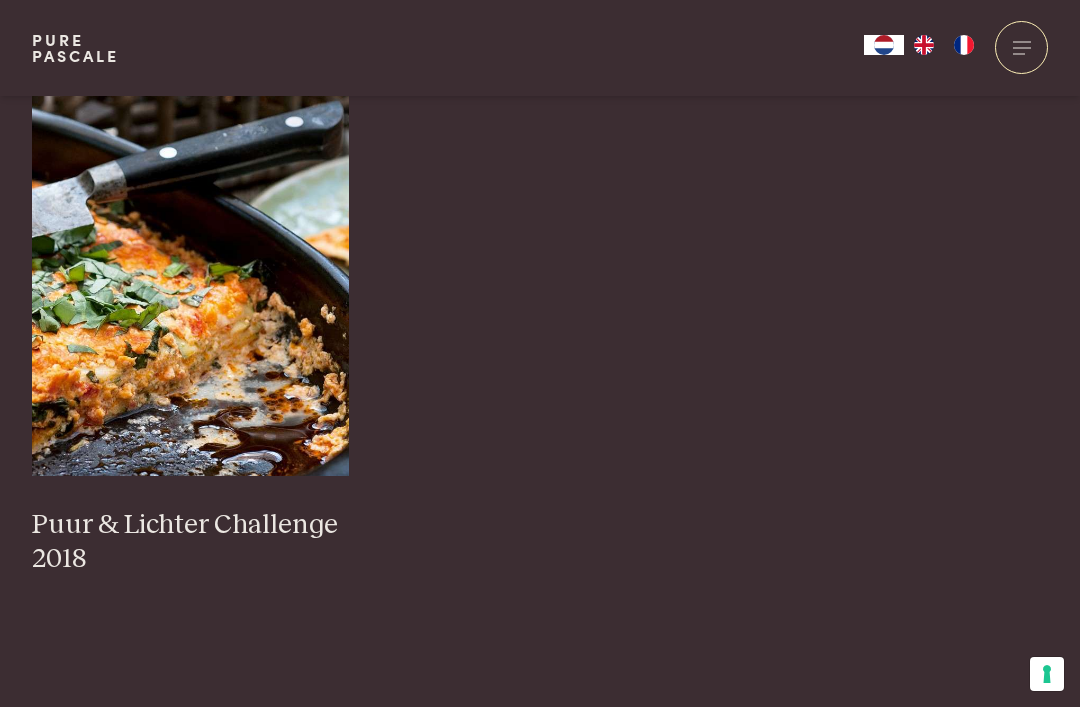 click on "Puur & Lichter Challenge 2018" at bounding box center (191, 542) 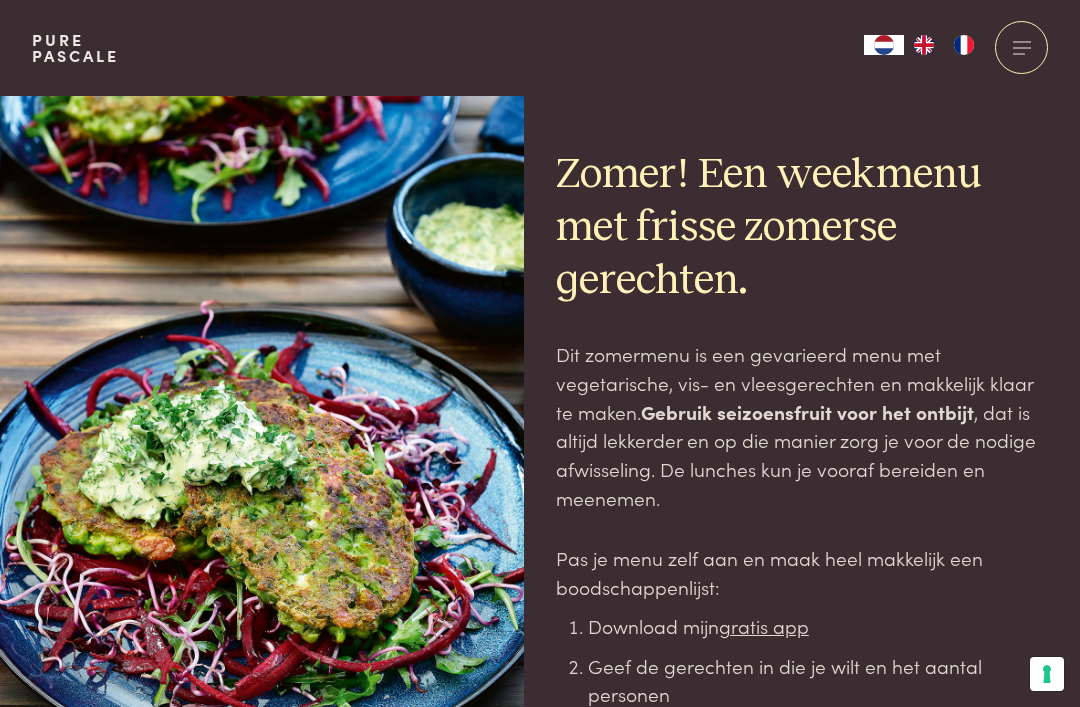 scroll, scrollTop: 0, scrollLeft: 0, axis: both 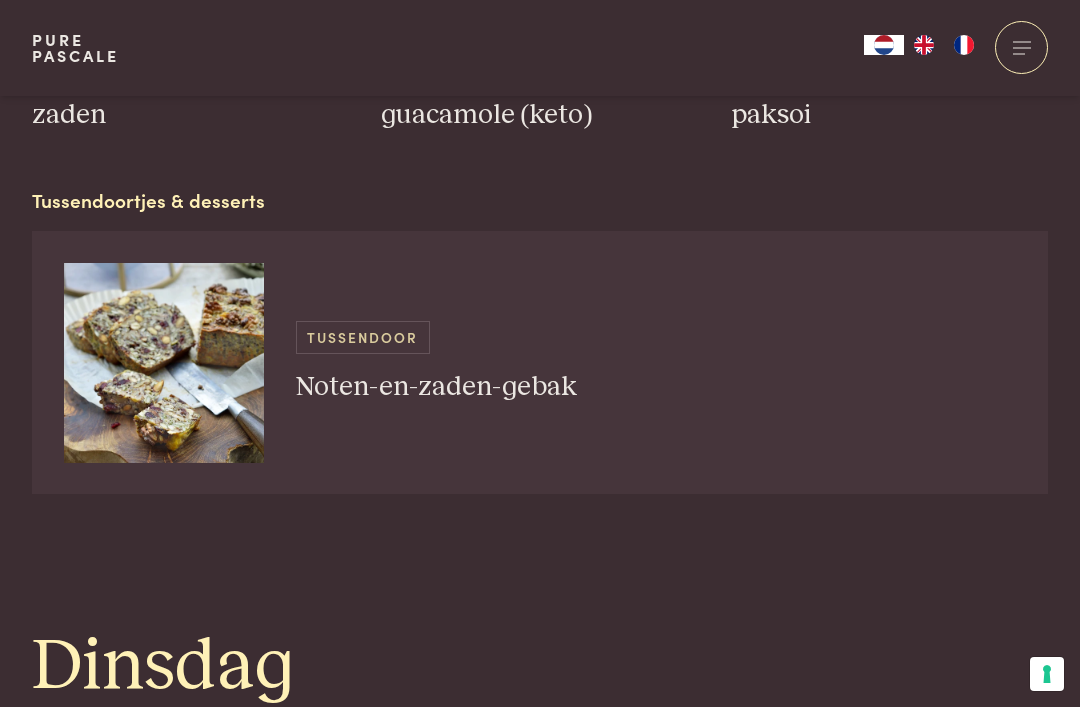 click on "Noten-en-zaden-gebak" at bounding box center (436, 387) 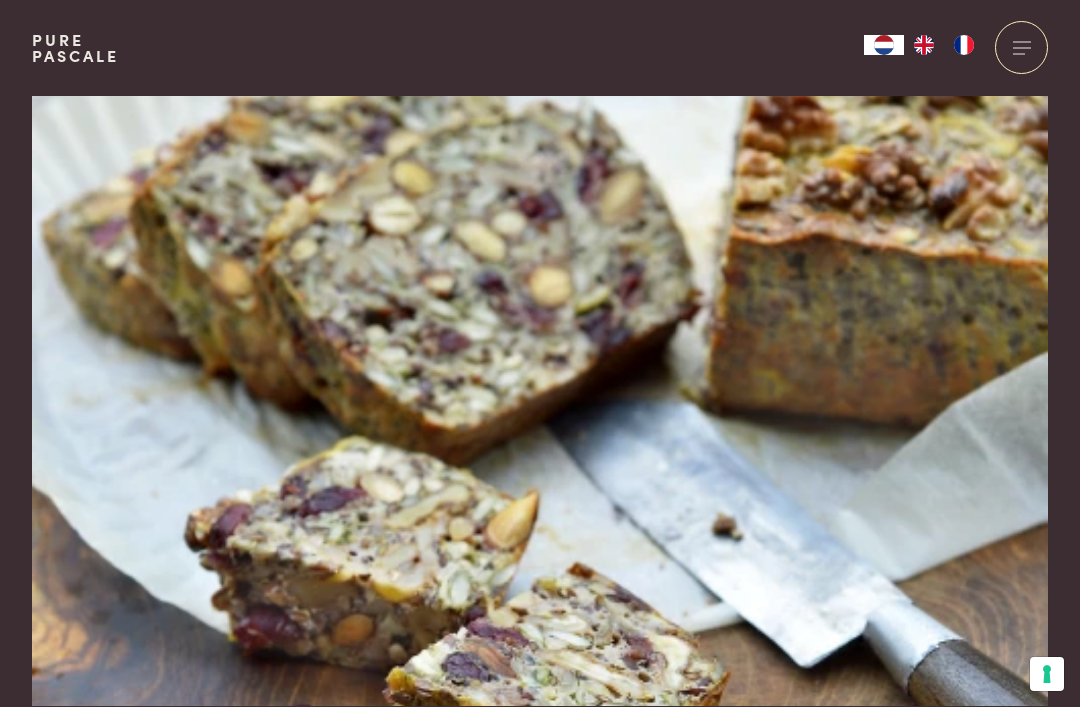 scroll, scrollTop: 0, scrollLeft: 0, axis: both 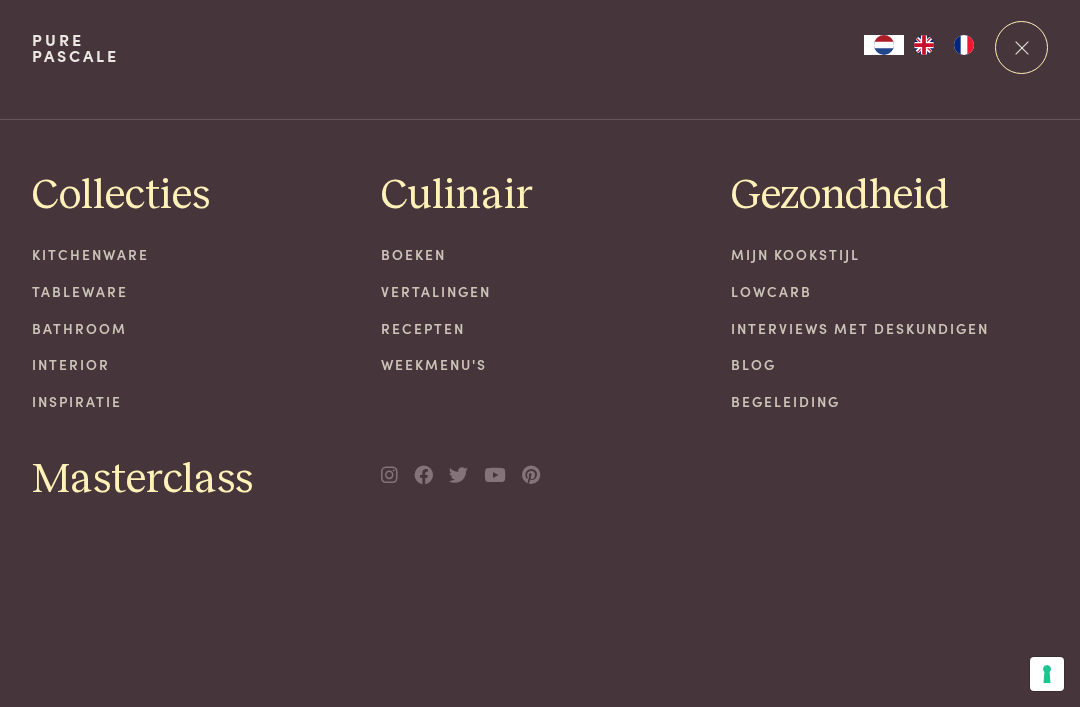 click on "Inspiratie" at bounding box center (191, 401) 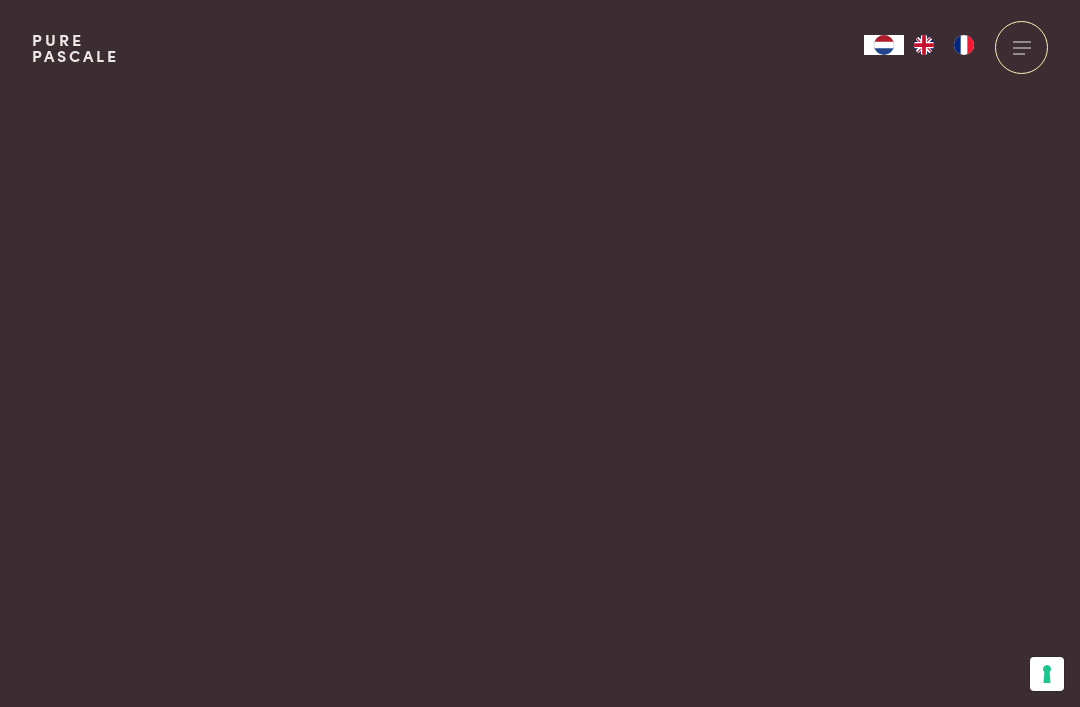scroll, scrollTop: 0, scrollLeft: 0, axis: both 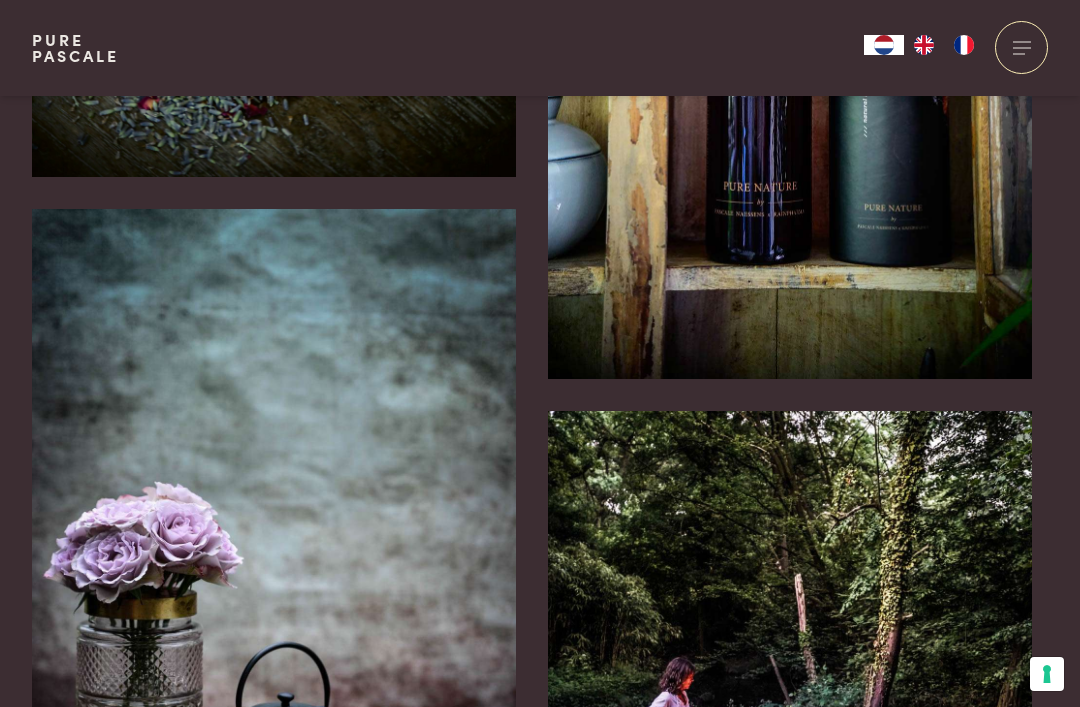 click at bounding box center (1021, 47) 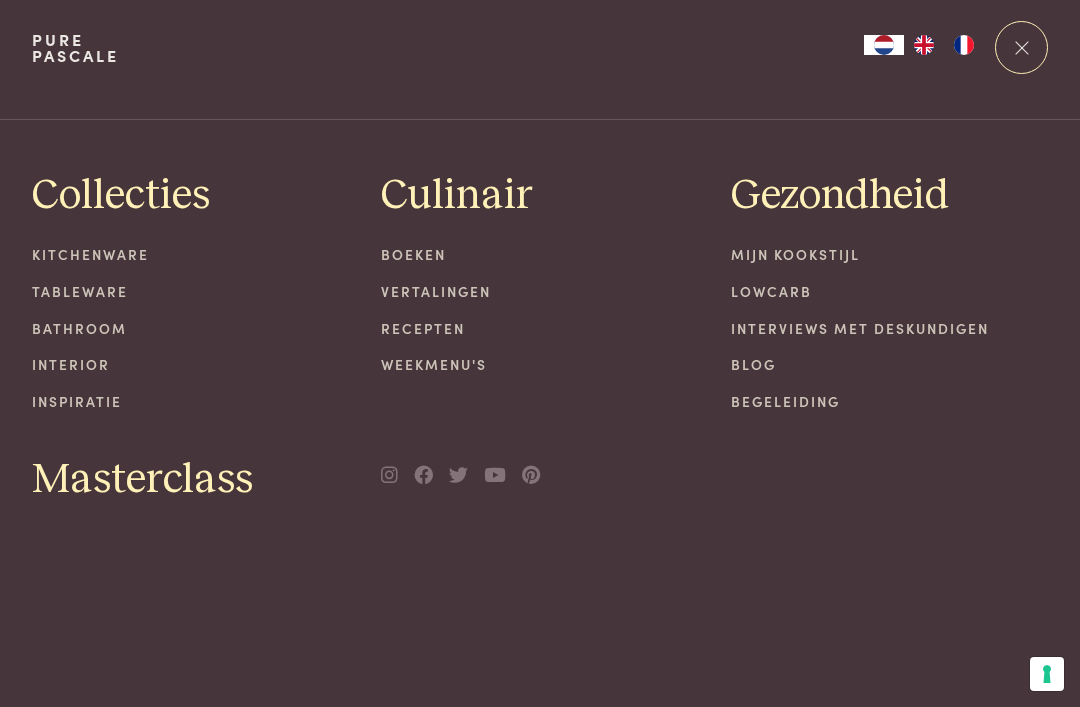 click on "Begeleiding" at bounding box center (890, 401) 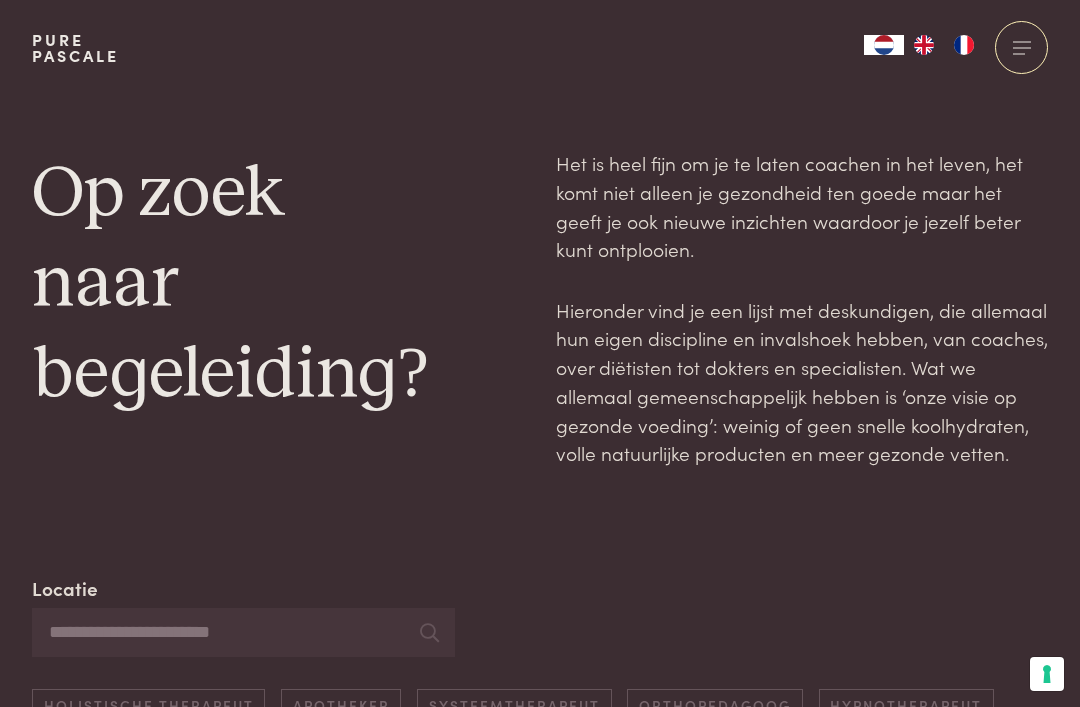 scroll, scrollTop: 0, scrollLeft: 0, axis: both 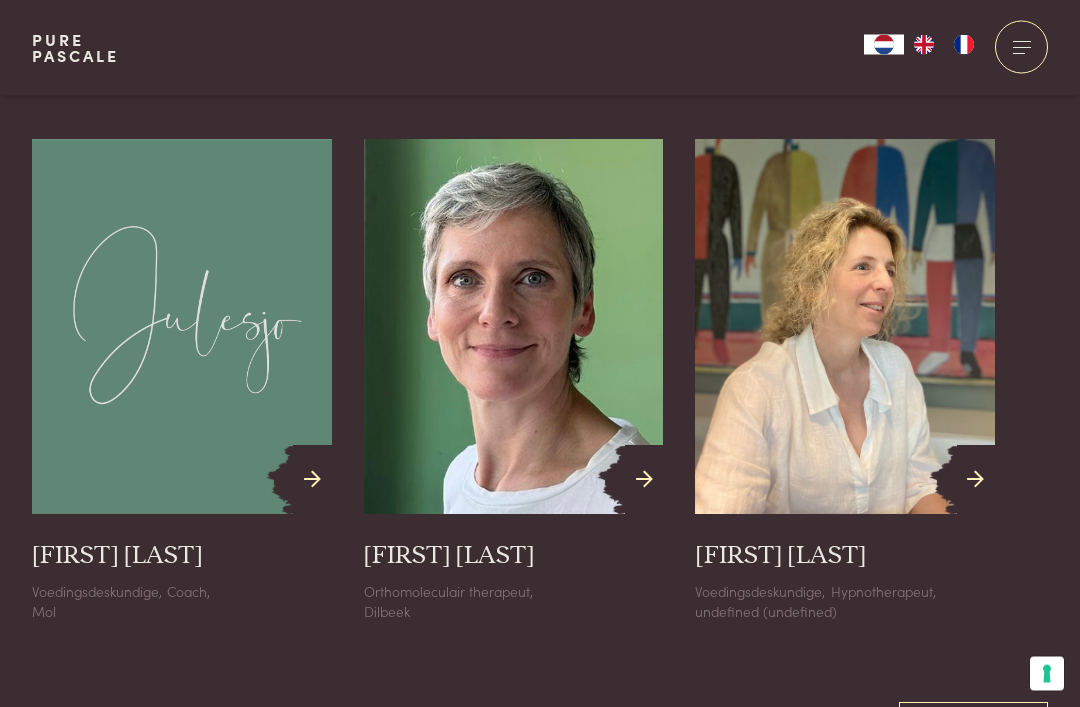 click on "2" at bounding box center (503, 734) 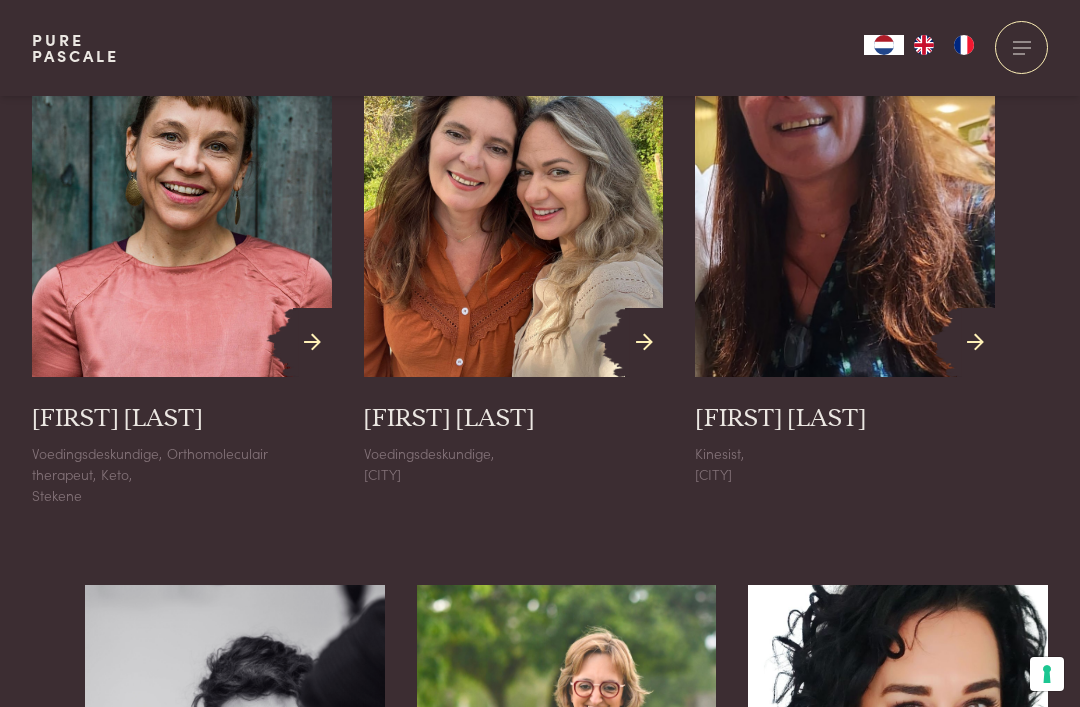 scroll, scrollTop: 870, scrollLeft: 0, axis: vertical 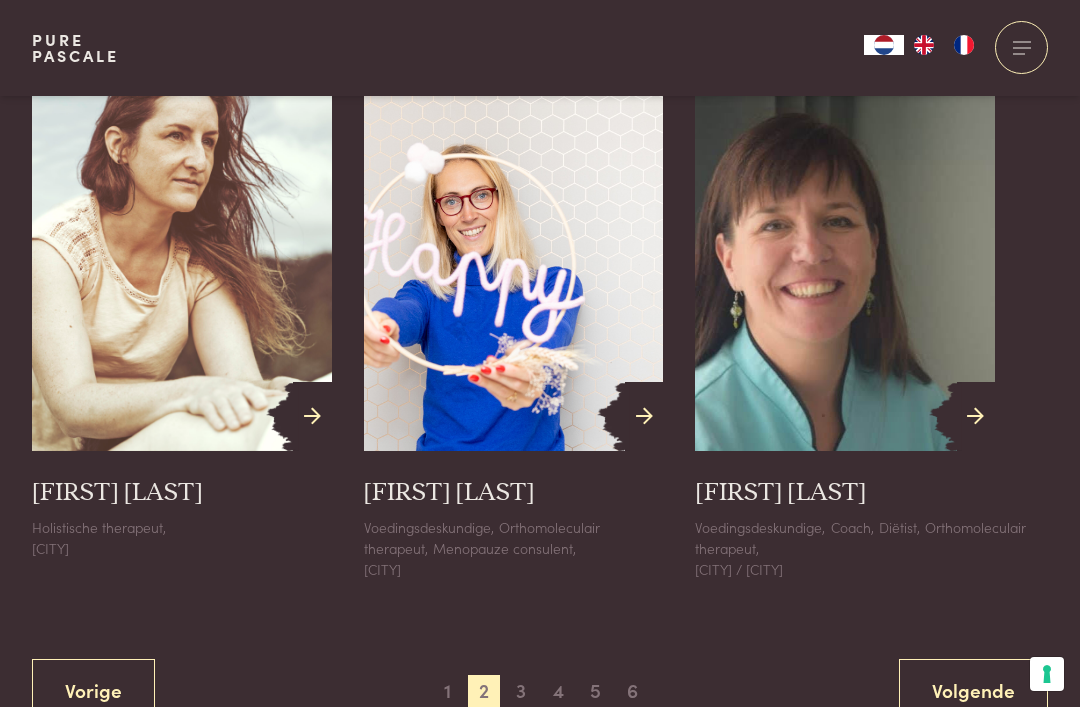 click on "3" at bounding box center [521, 691] 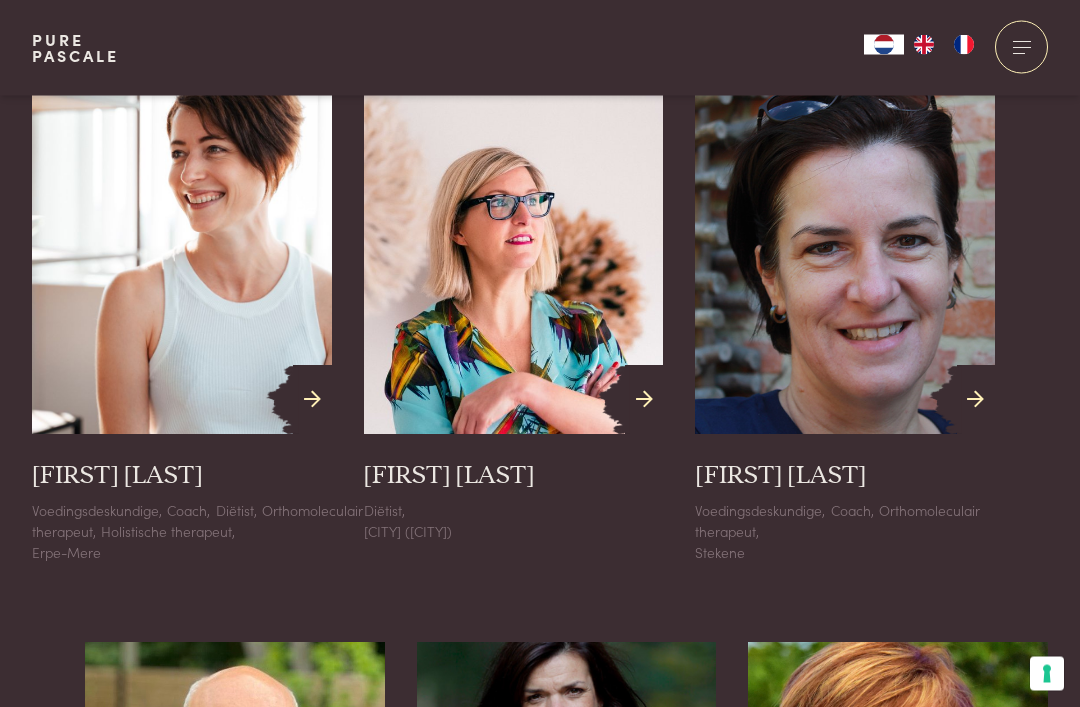 scroll, scrollTop: 815, scrollLeft: 0, axis: vertical 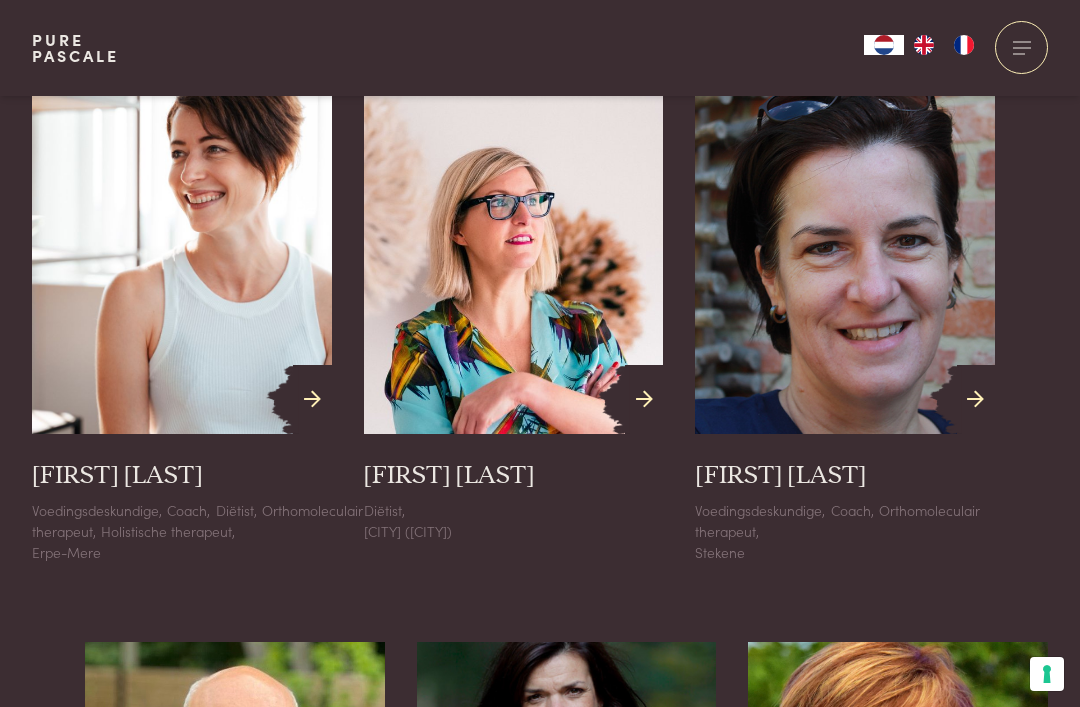 click on "Coach," at bounding box center (188, 510) 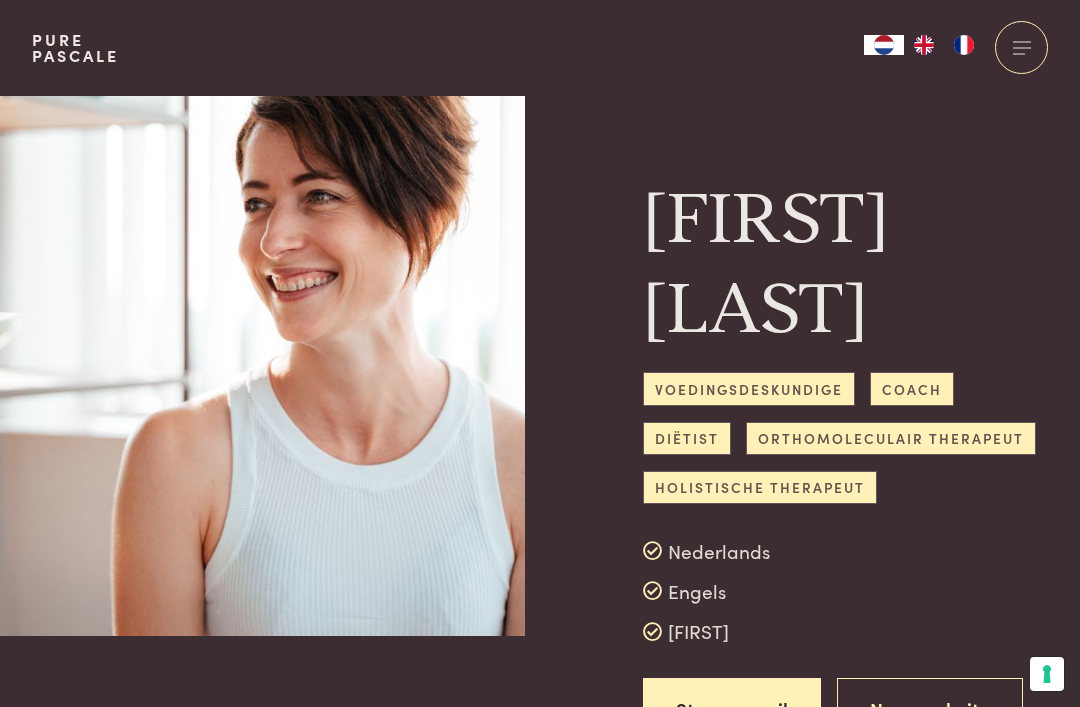 scroll, scrollTop: 0, scrollLeft: 0, axis: both 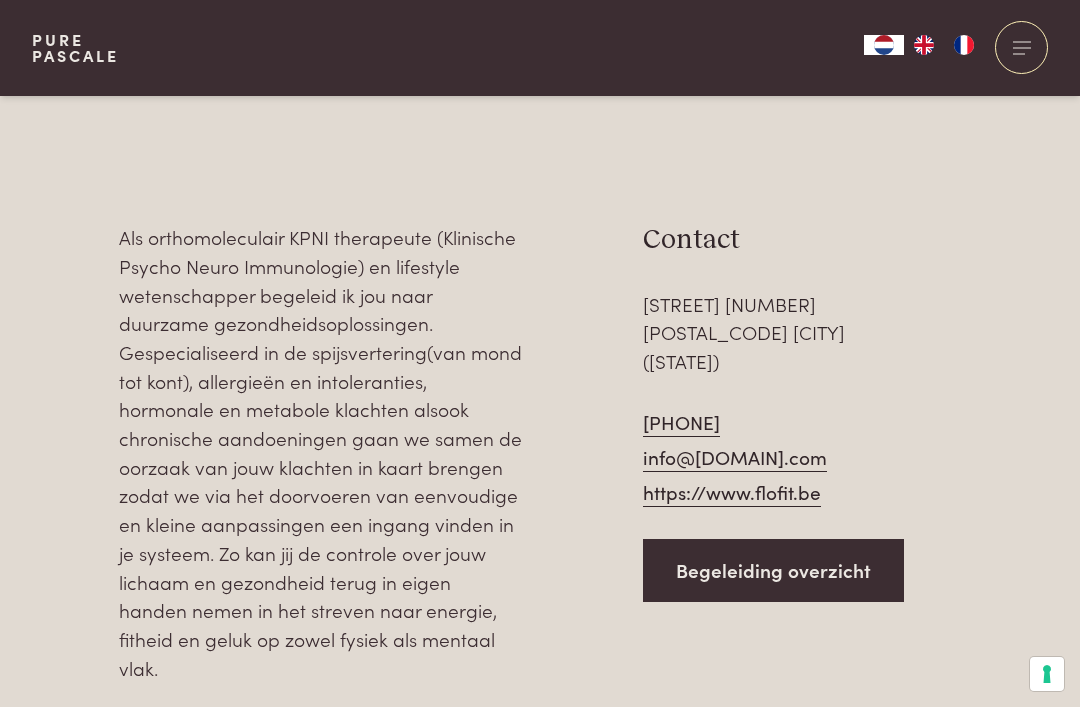 click on "Begeleiding overzicht" at bounding box center [773, 570] 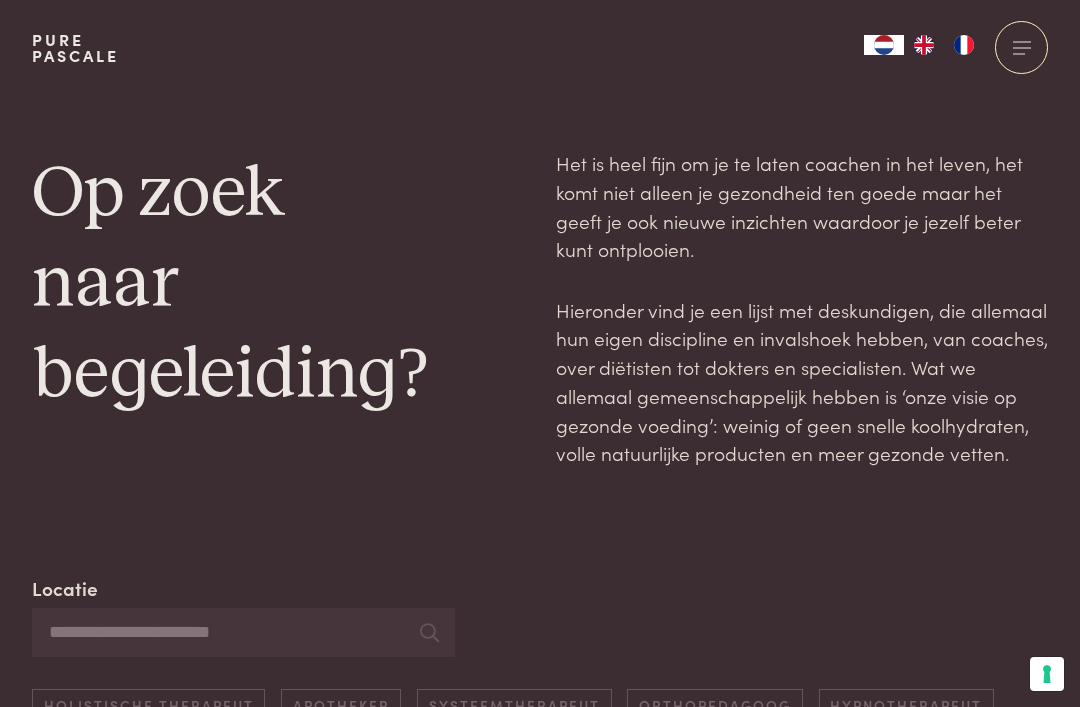 scroll, scrollTop: 0, scrollLeft: 0, axis: both 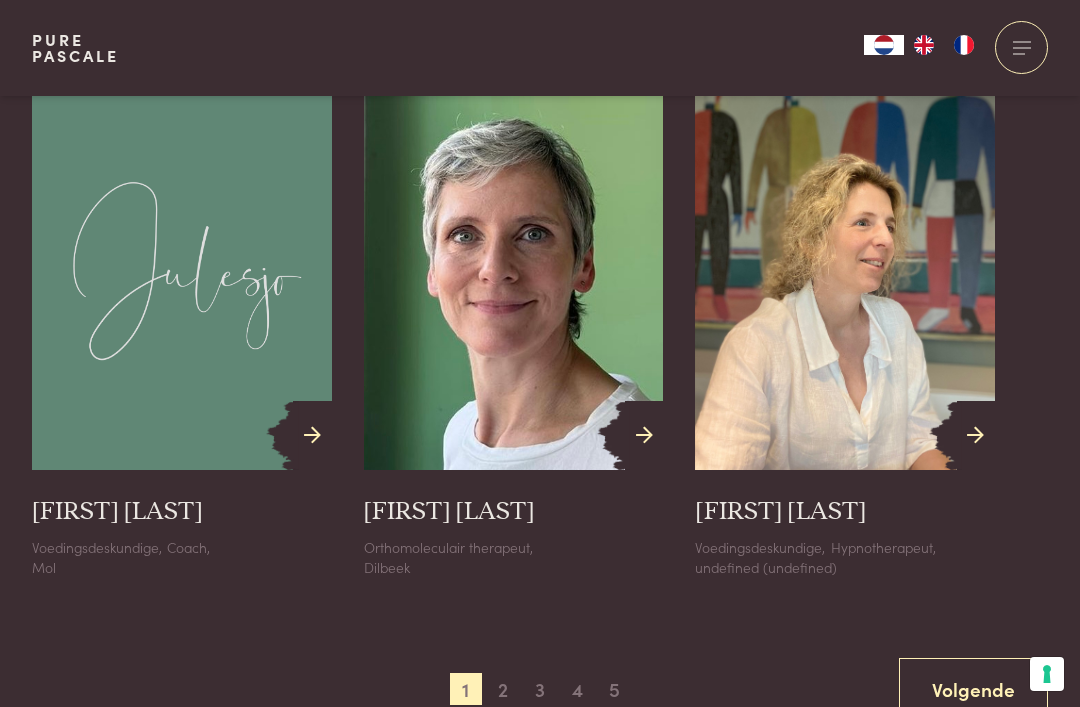 click on "3" at bounding box center (540, 689) 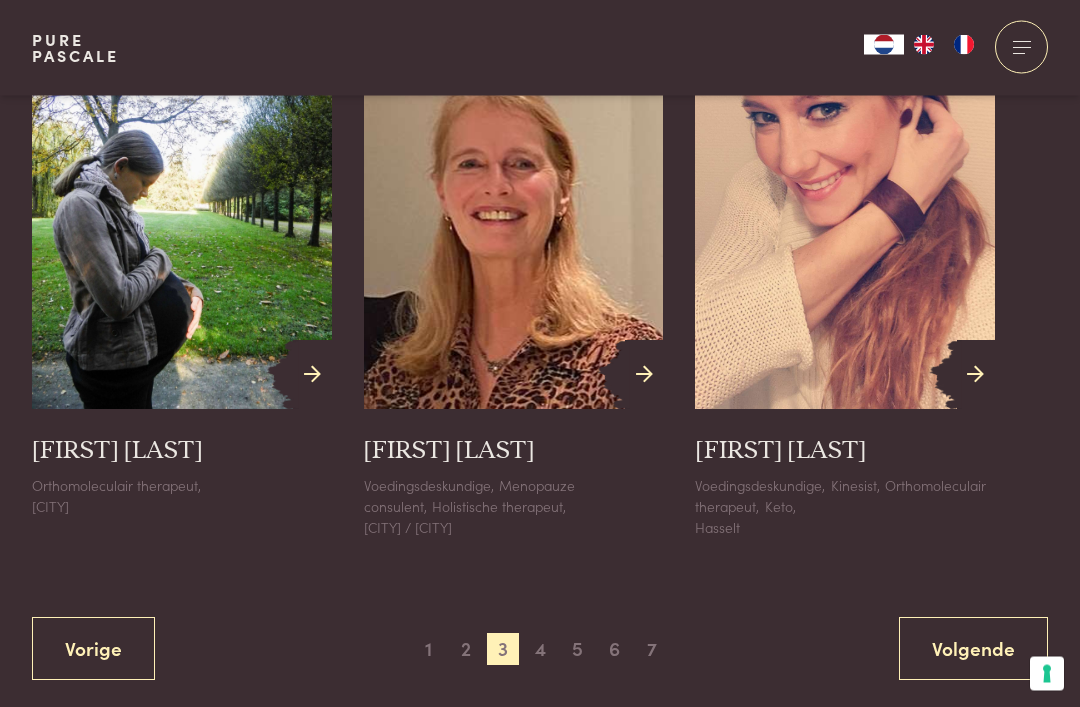 scroll, scrollTop: 2007, scrollLeft: 0, axis: vertical 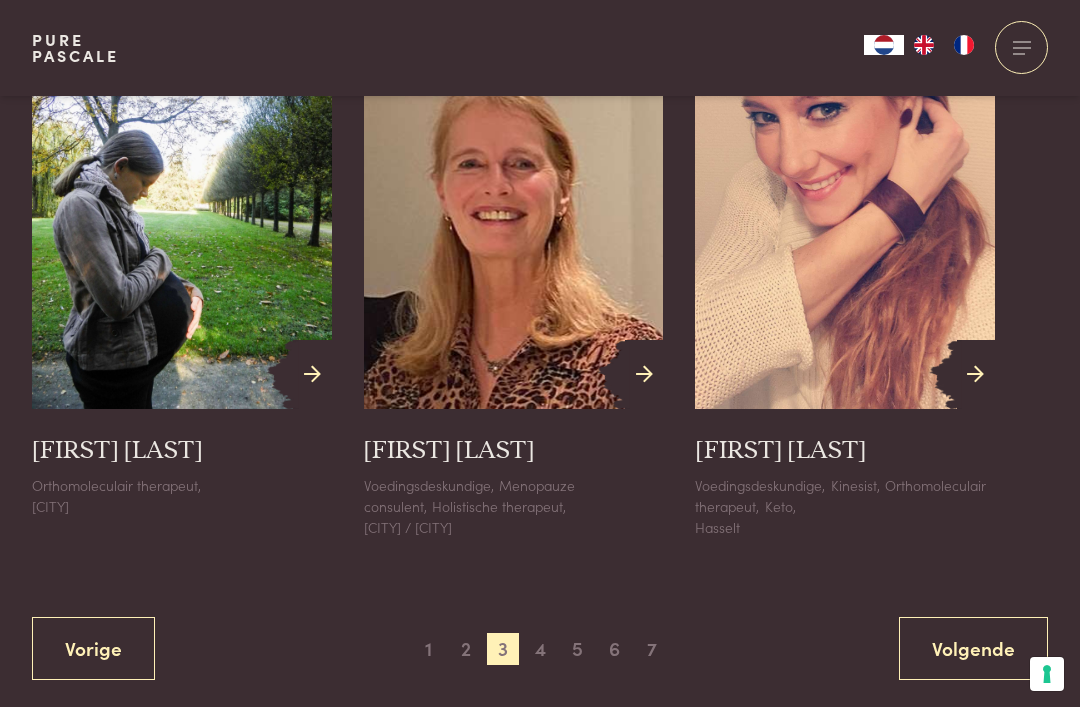 click on "5" at bounding box center [577, 649] 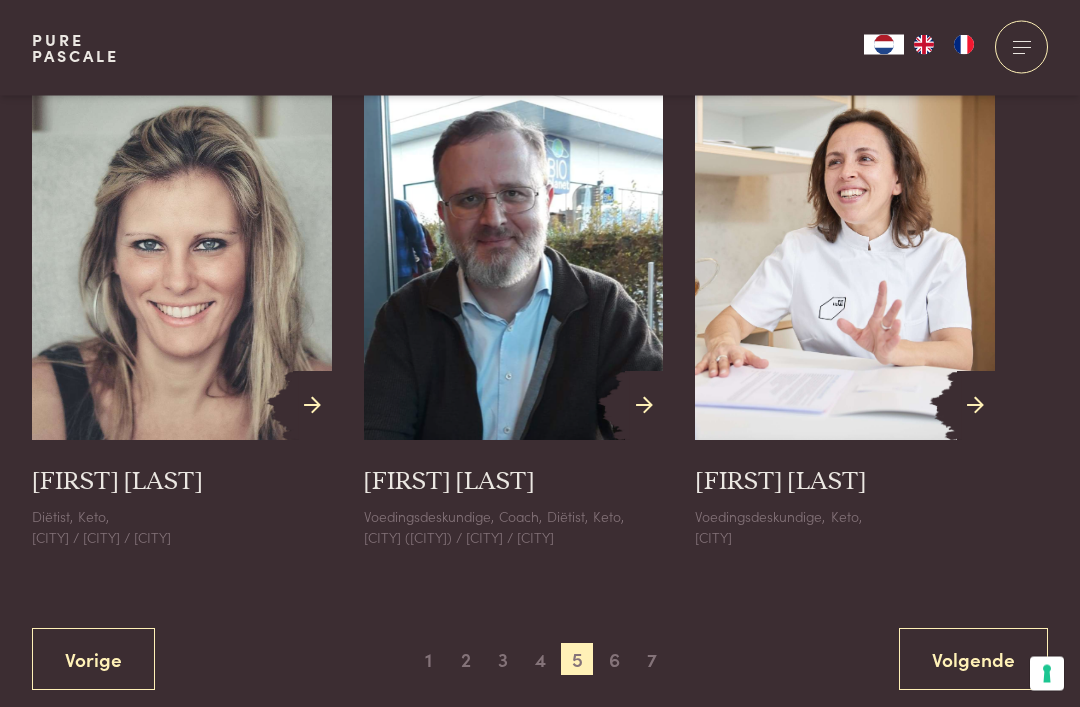 scroll, scrollTop: 1976, scrollLeft: 0, axis: vertical 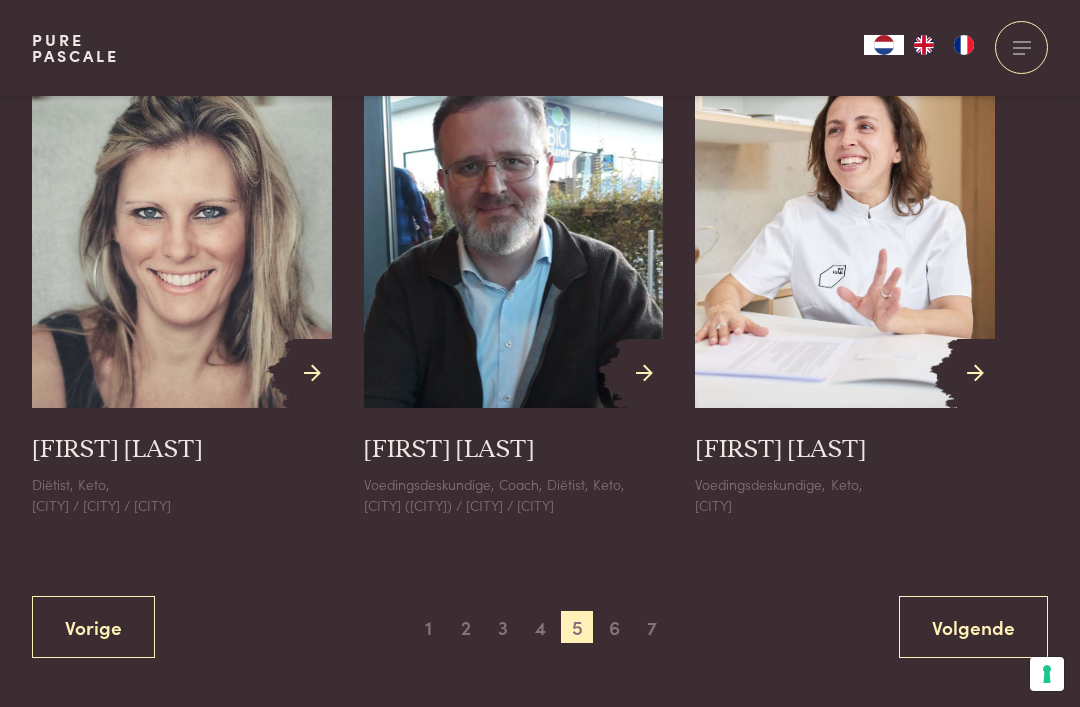 click on "6" at bounding box center (614, 627) 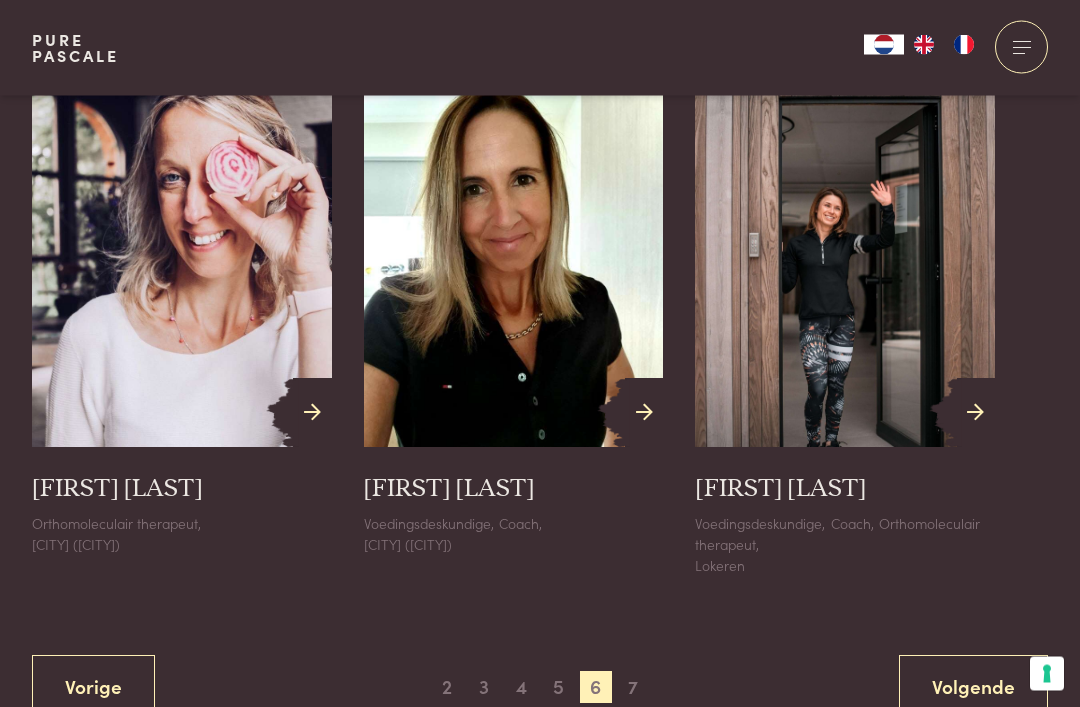 click on "7" at bounding box center [633, 688] 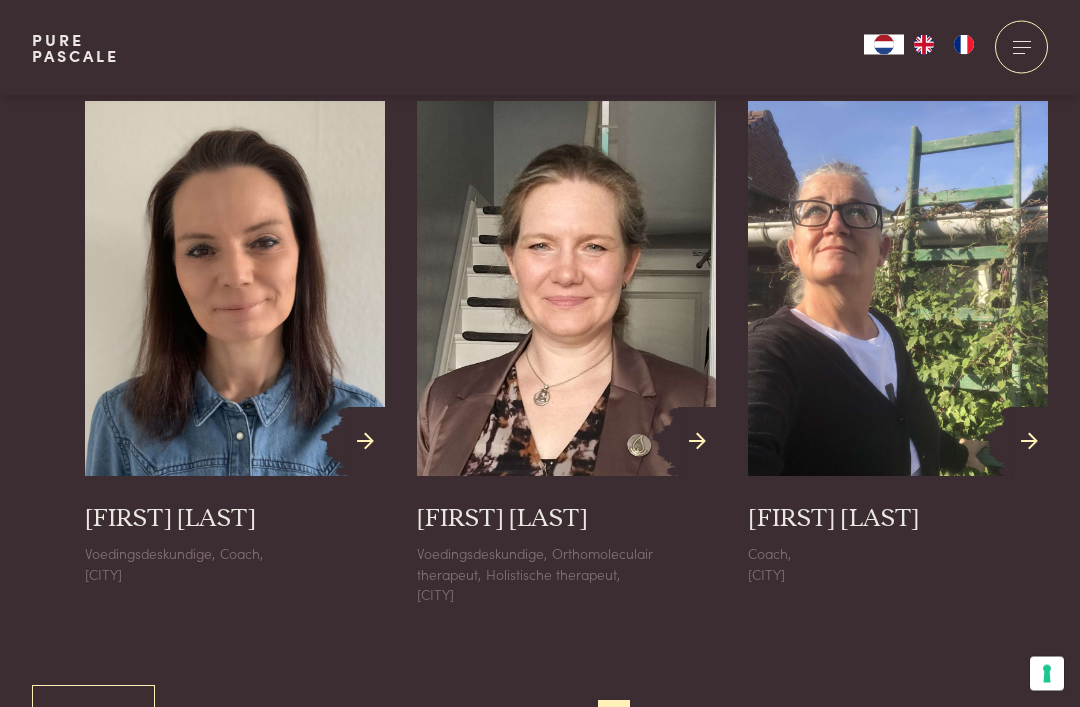 scroll, scrollTop: 1360, scrollLeft: 0, axis: vertical 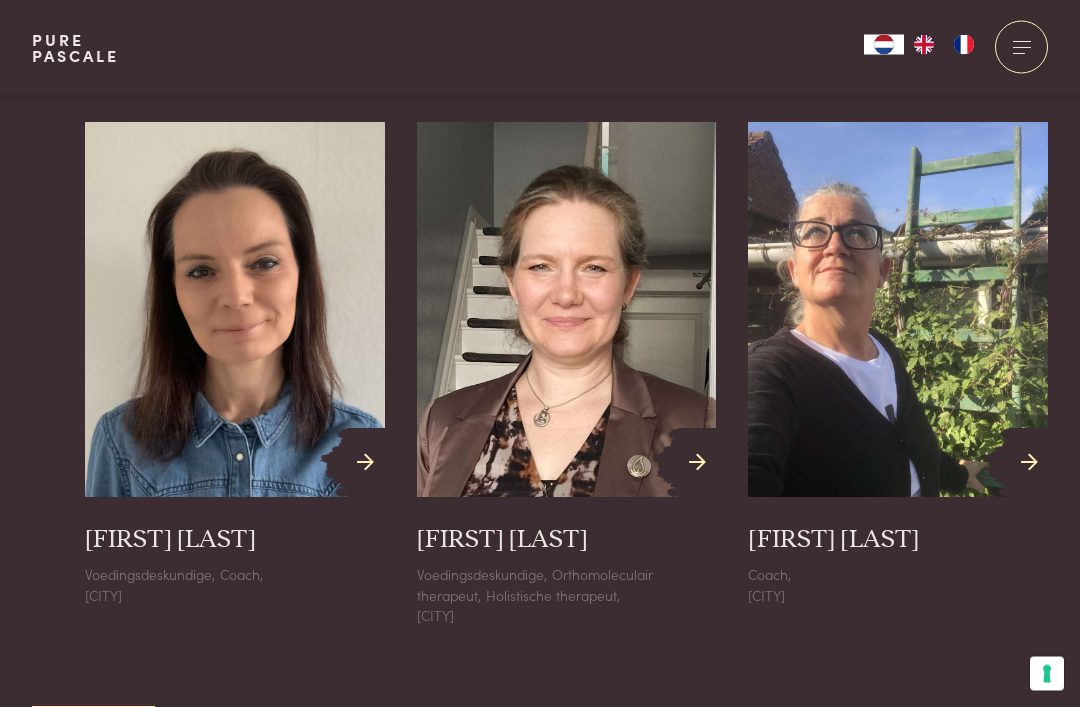 click on "4" at bounding box center [503, 738] 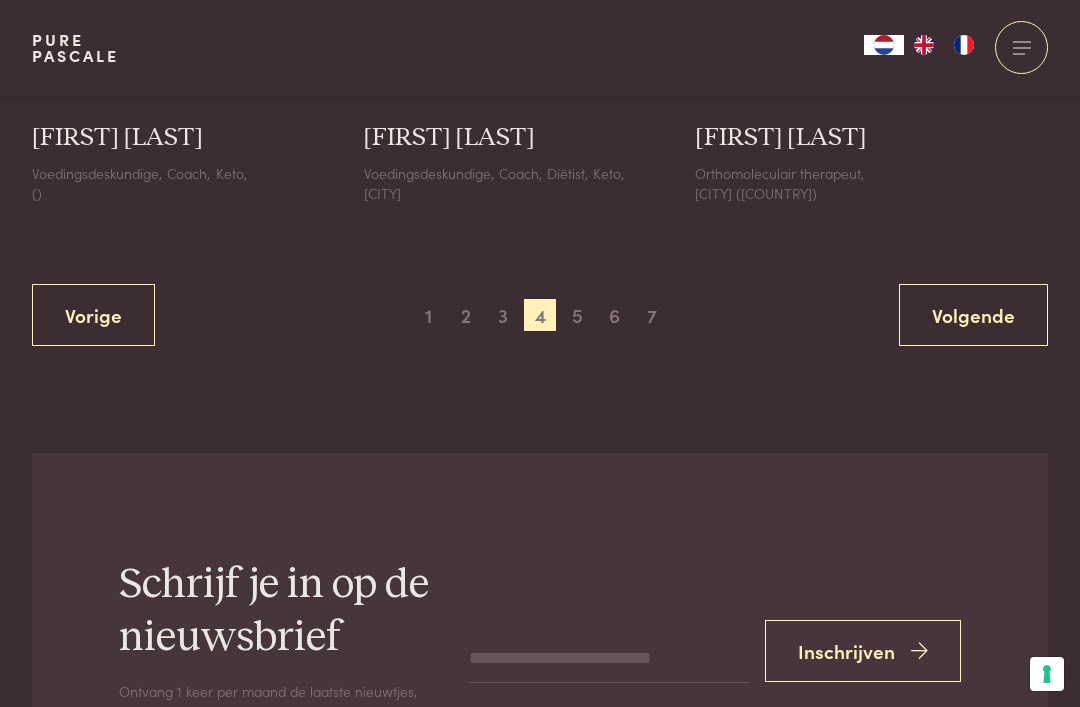 click on "1" at bounding box center (429, 315) 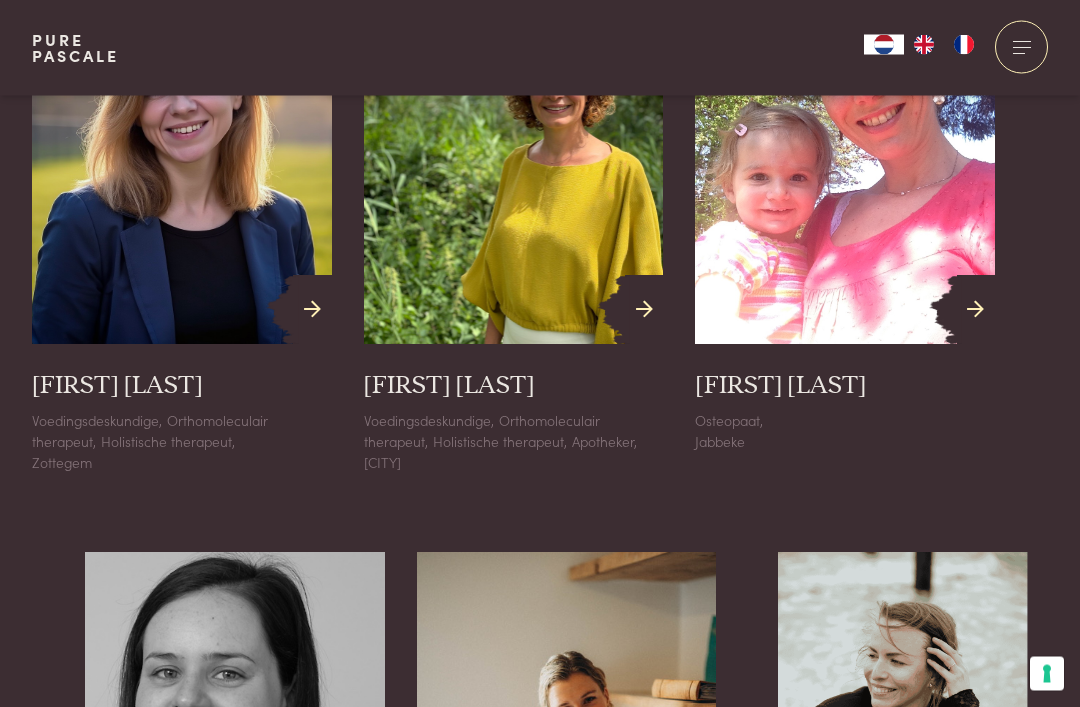 scroll, scrollTop: 905, scrollLeft: 0, axis: vertical 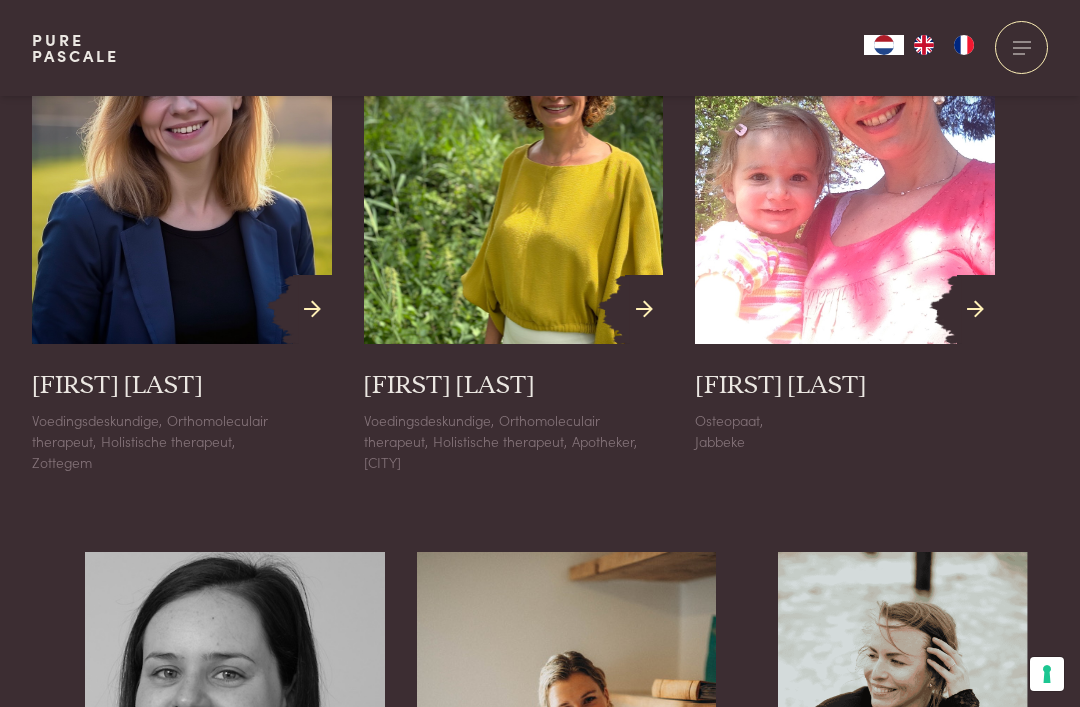 click on "Orthomoleculair therapeut," at bounding box center (150, 430) 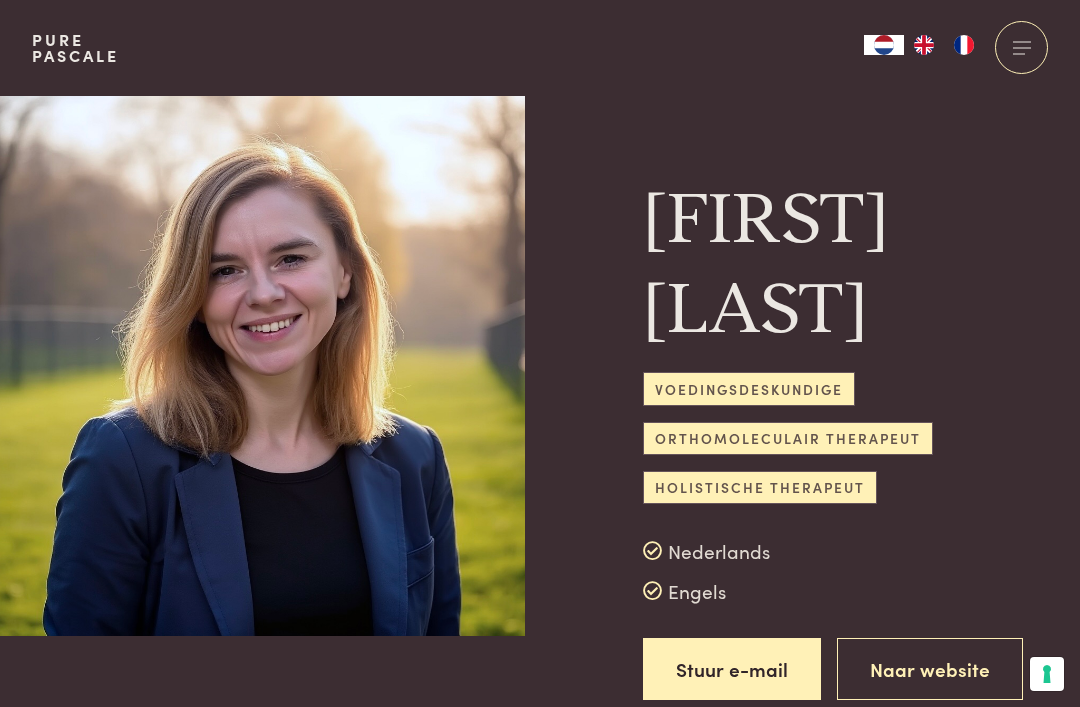 scroll, scrollTop: 0, scrollLeft: 0, axis: both 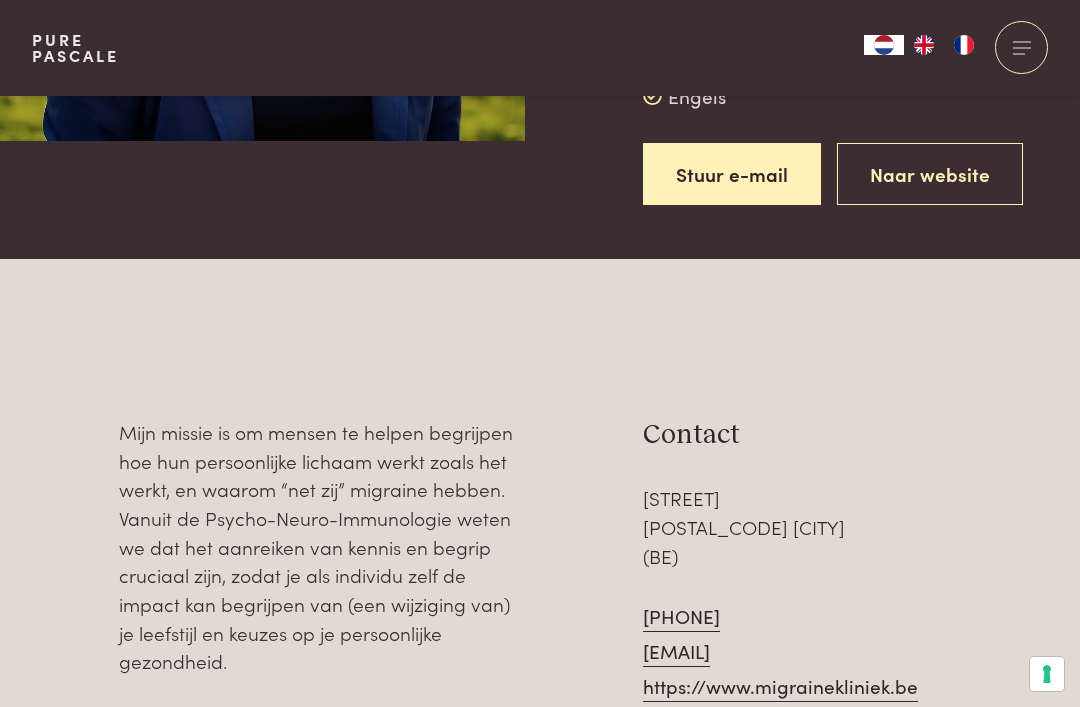 click on "Naar website" at bounding box center [930, 174] 